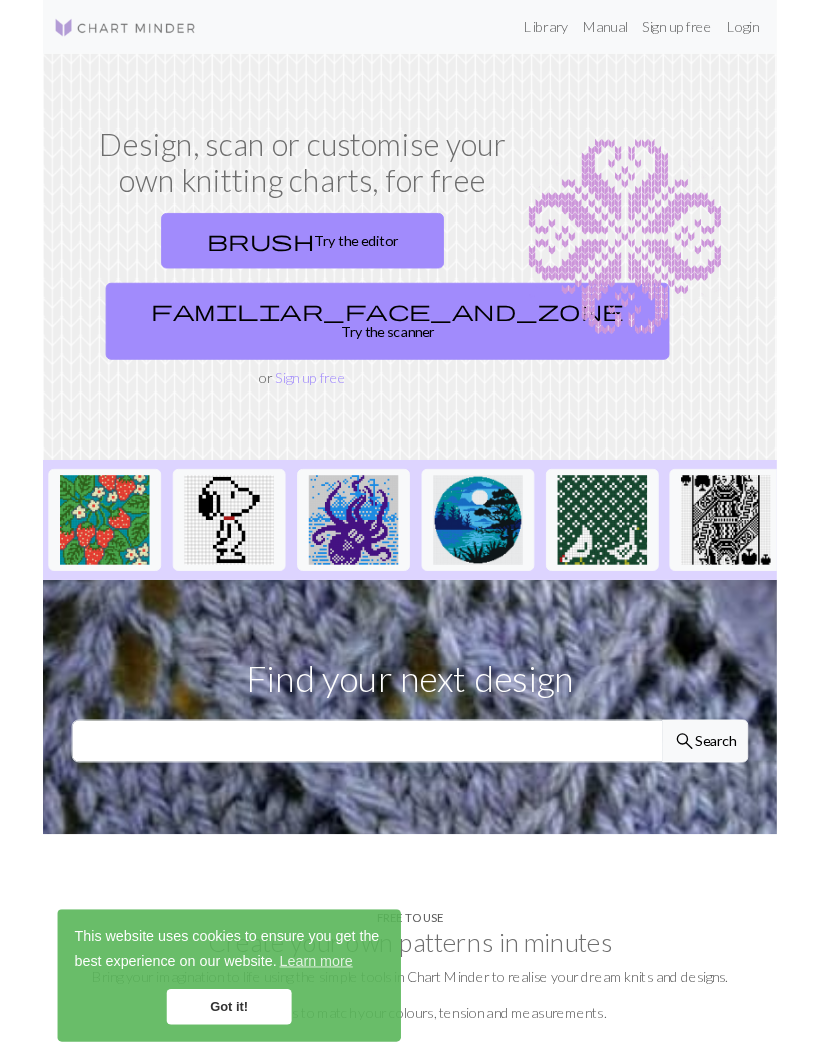 scroll, scrollTop: 0, scrollLeft: 0, axis: both 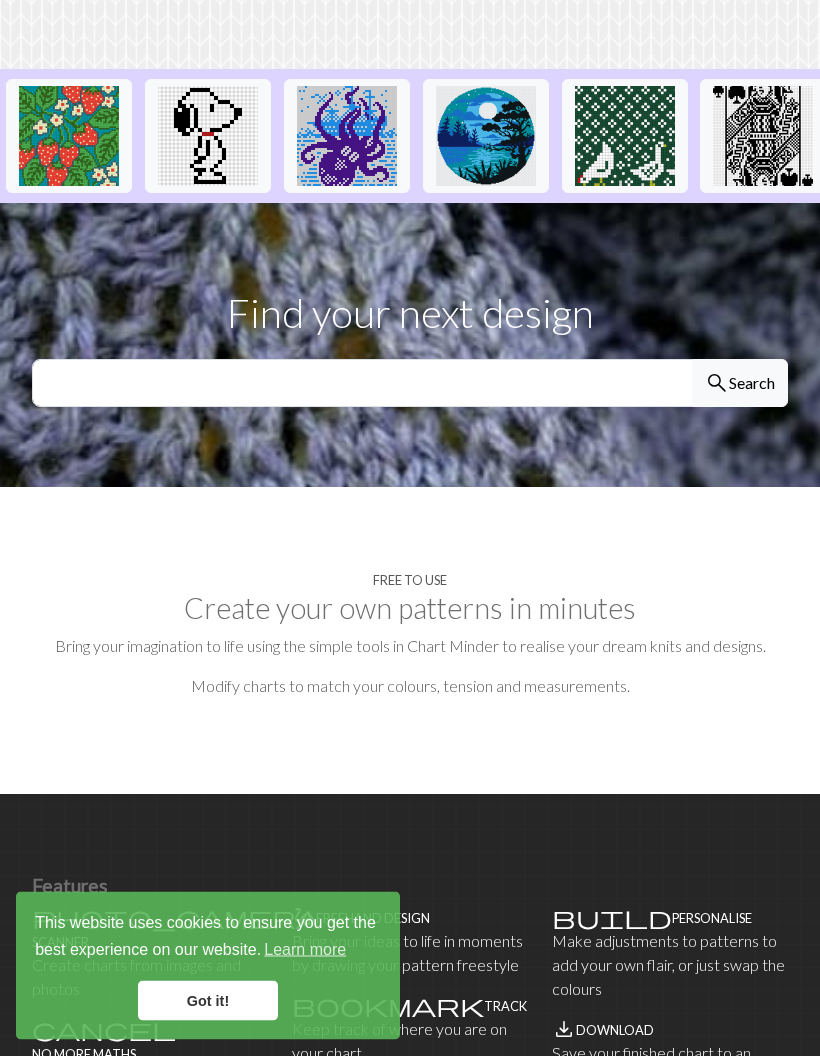 click on "Got it!" at bounding box center [208, 1001] 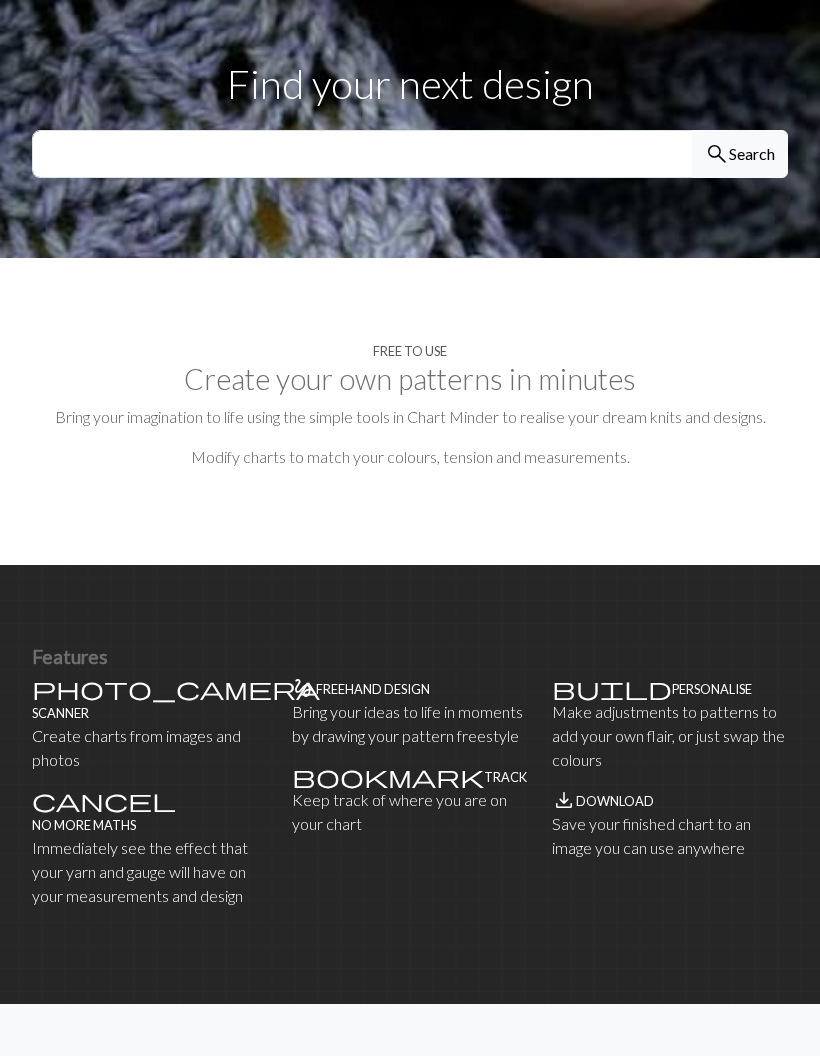 scroll, scrollTop: 674, scrollLeft: 0, axis: vertical 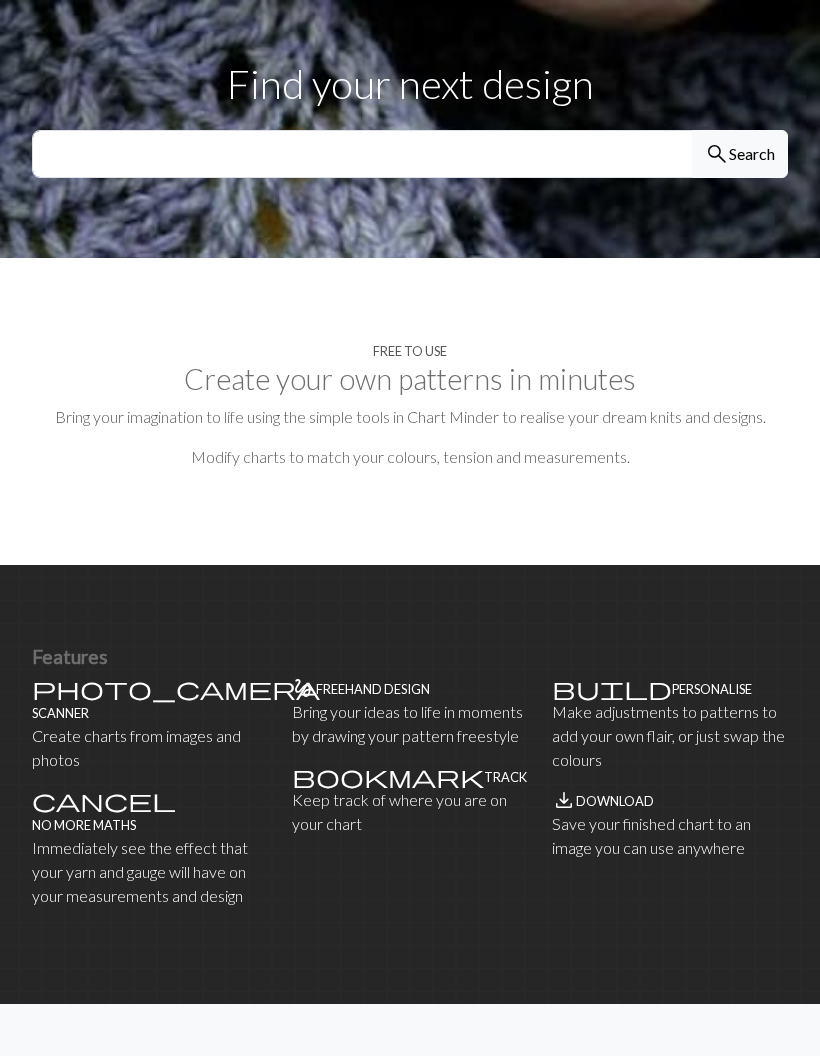 click on "Freehand design" at bounding box center [373, 689] 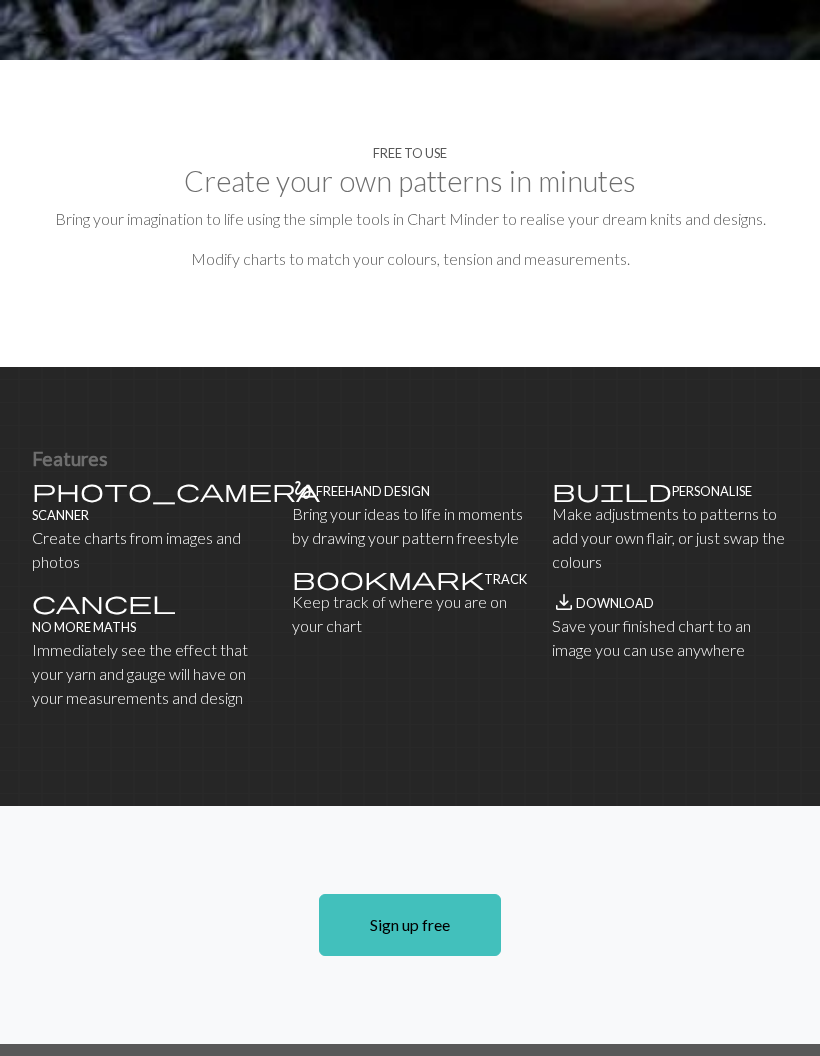 scroll, scrollTop: 1037, scrollLeft: 0, axis: vertical 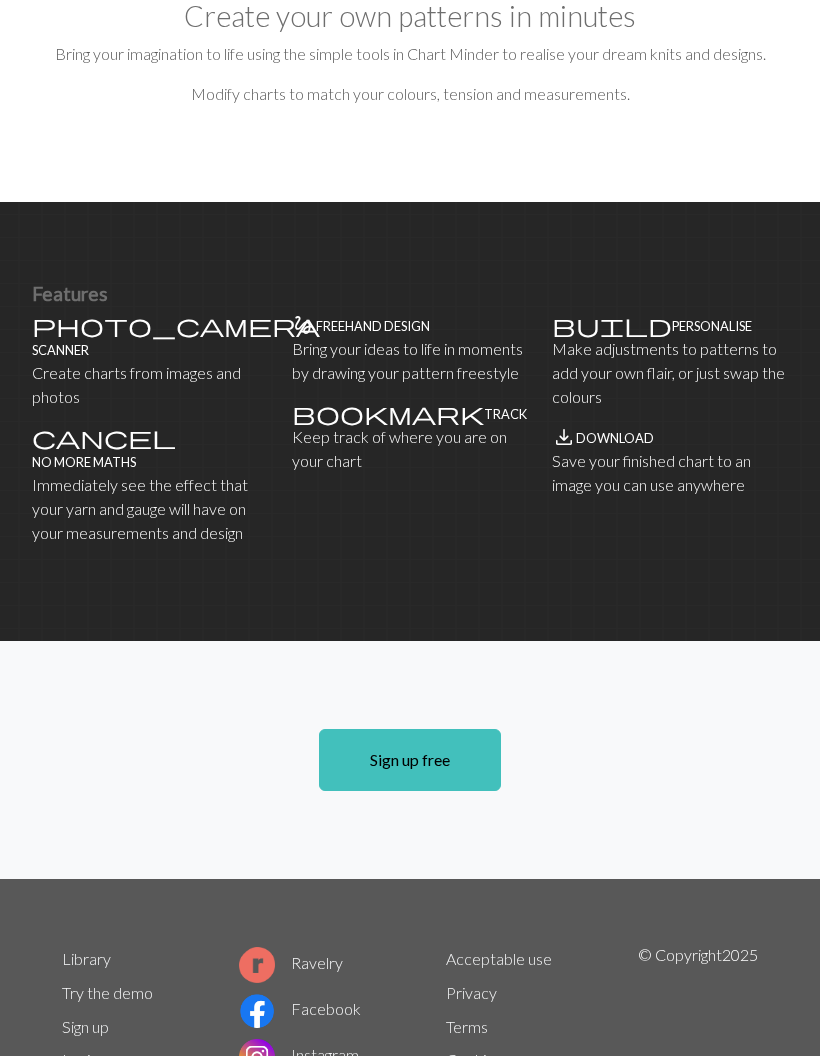 click on "Sign up free" at bounding box center [410, 760] 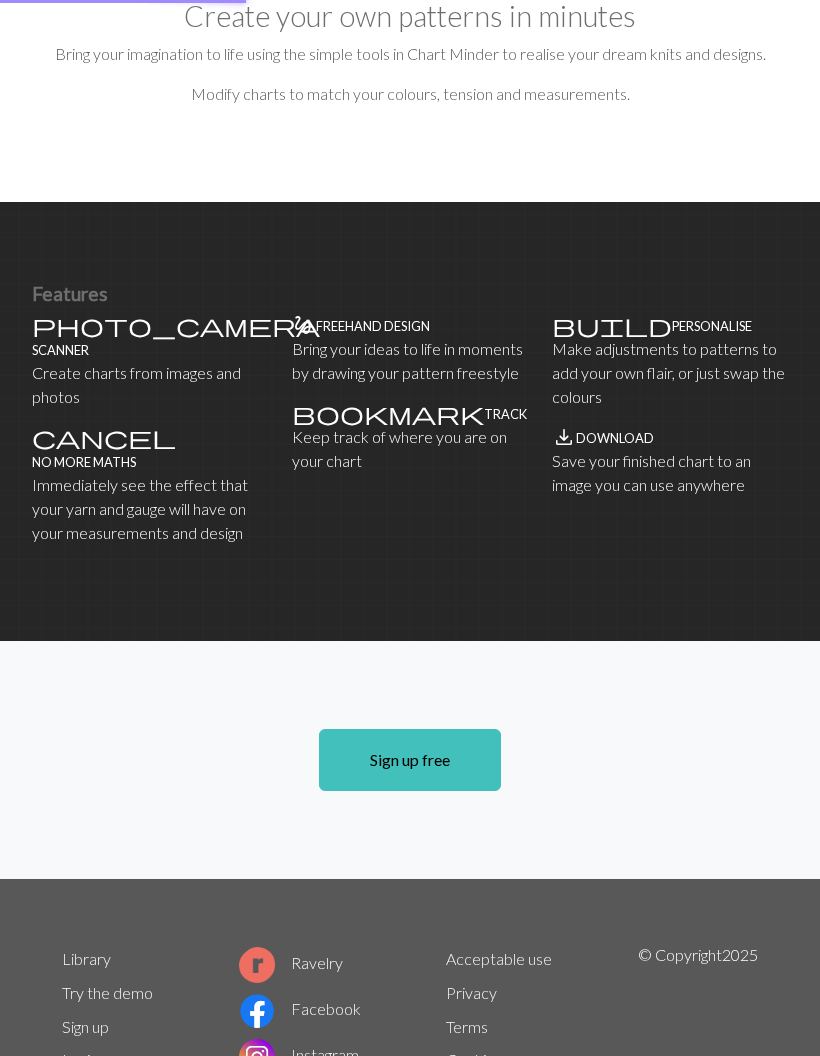 scroll, scrollTop: 0, scrollLeft: 0, axis: both 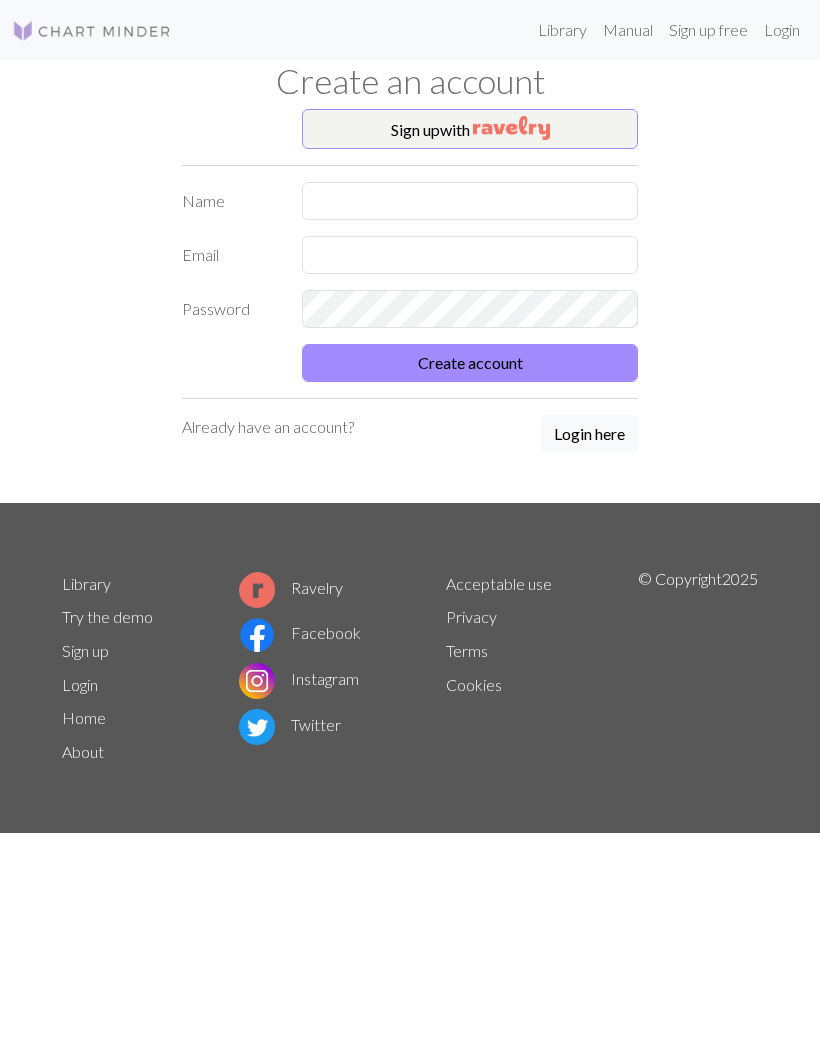 click at bounding box center (511, 128) 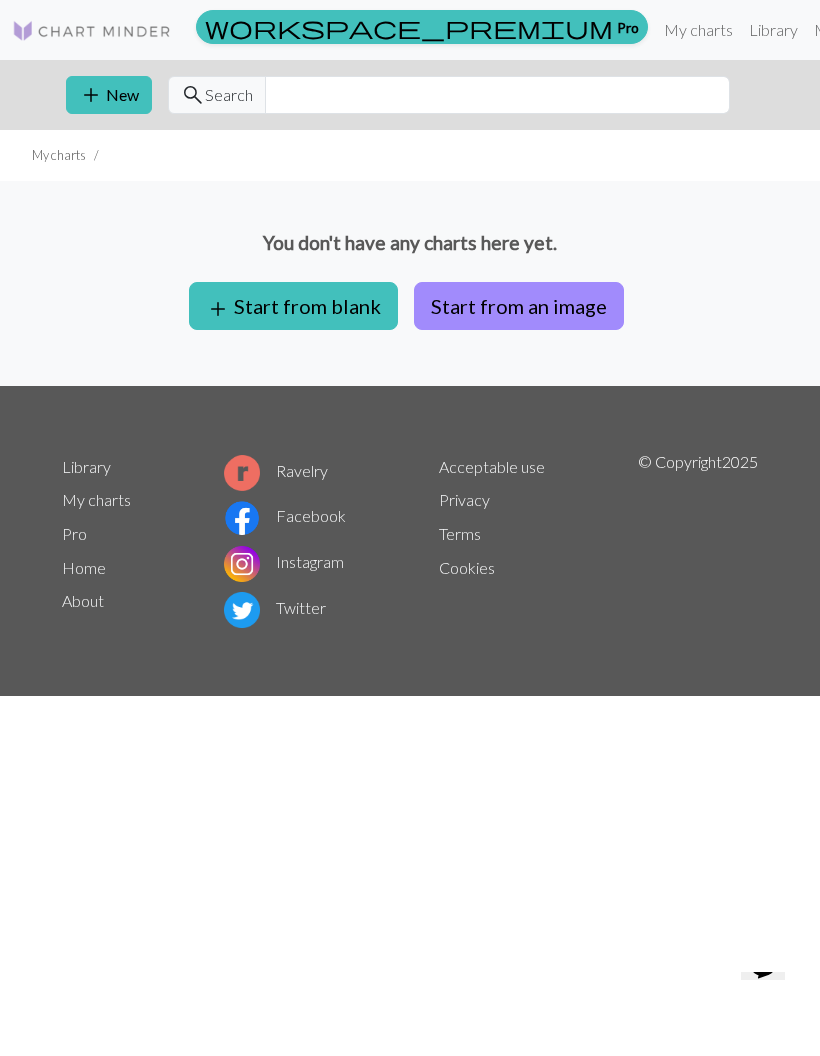 click on "add   Start from blank" at bounding box center (293, 306) 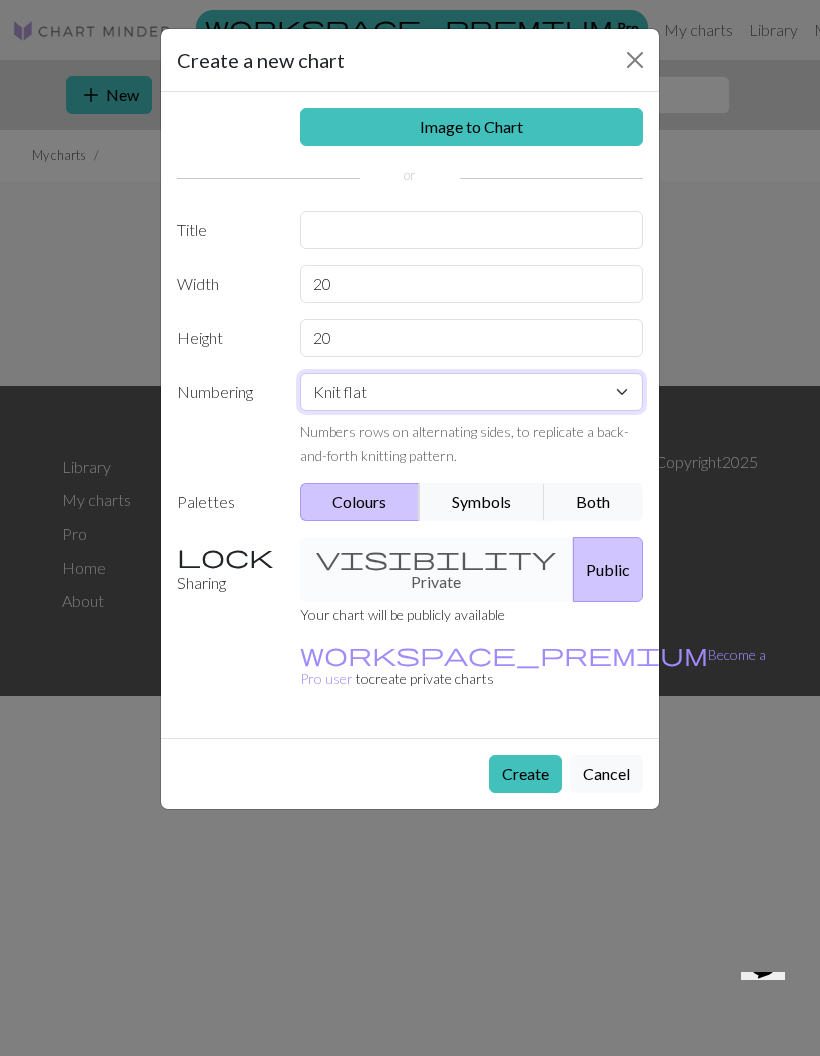 click on "Knit flat Knit in the round Lace knitting Cross stitch" at bounding box center [472, 392] 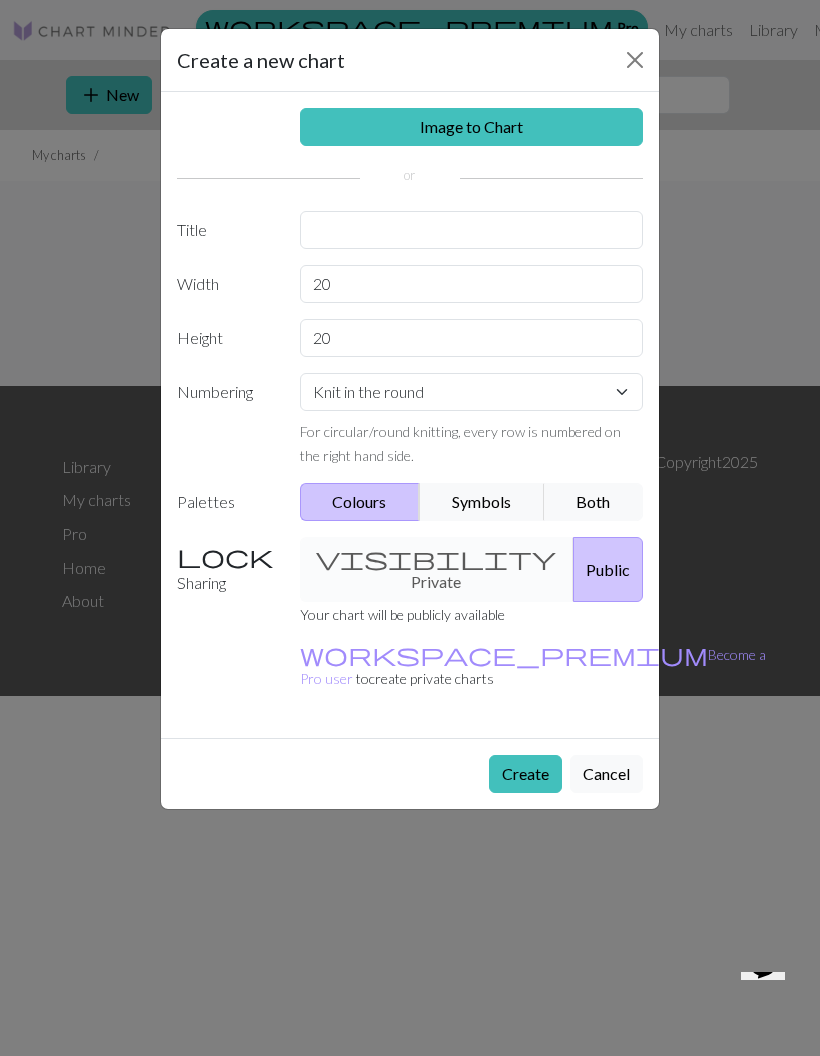 click on "Create" at bounding box center (525, 774) 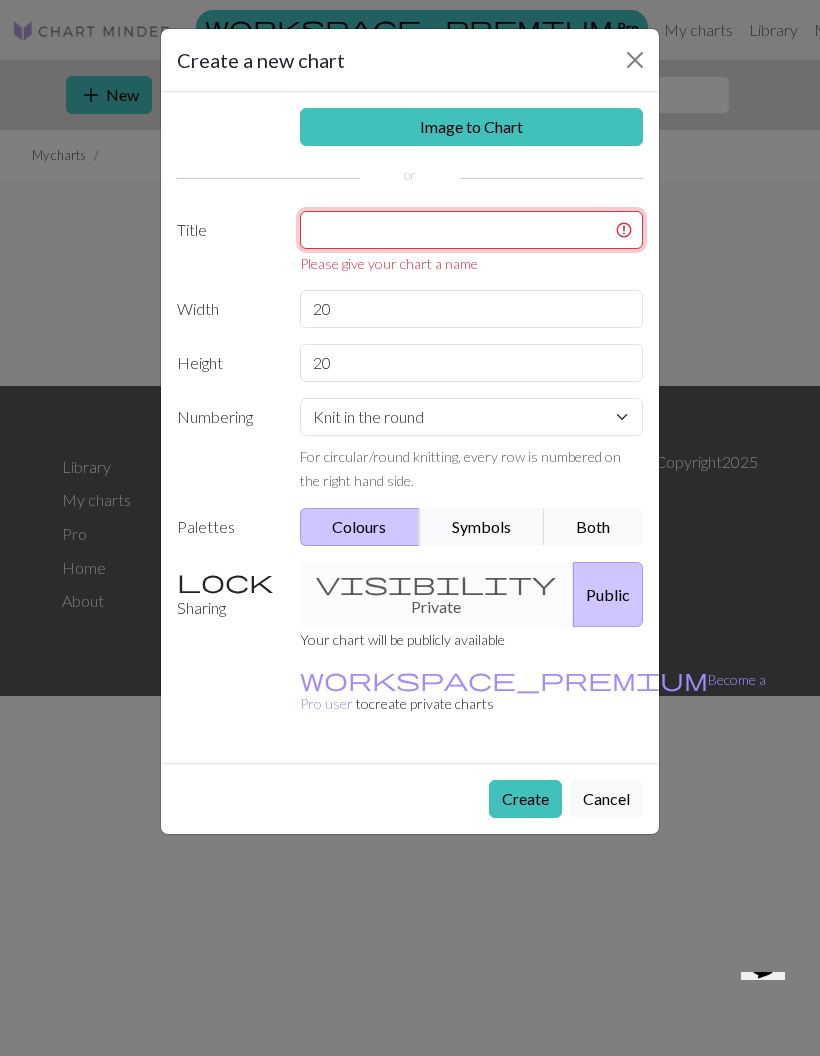 click at bounding box center (472, 230) 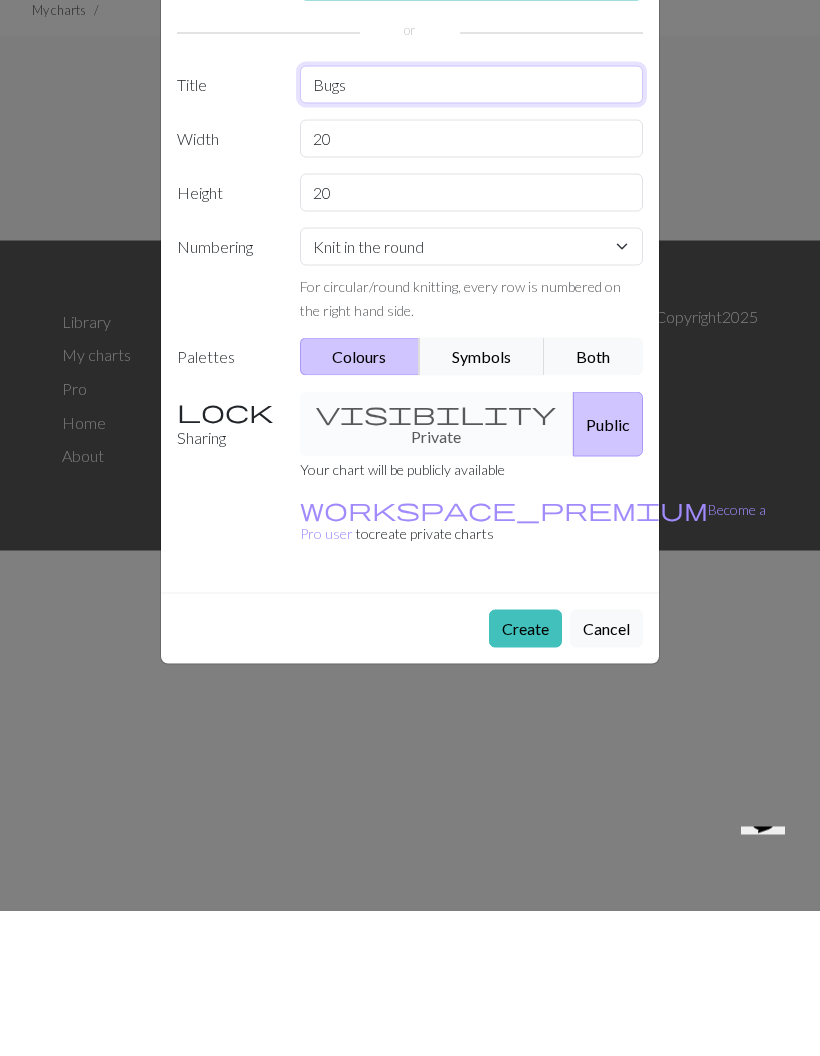 type on "Bugs" 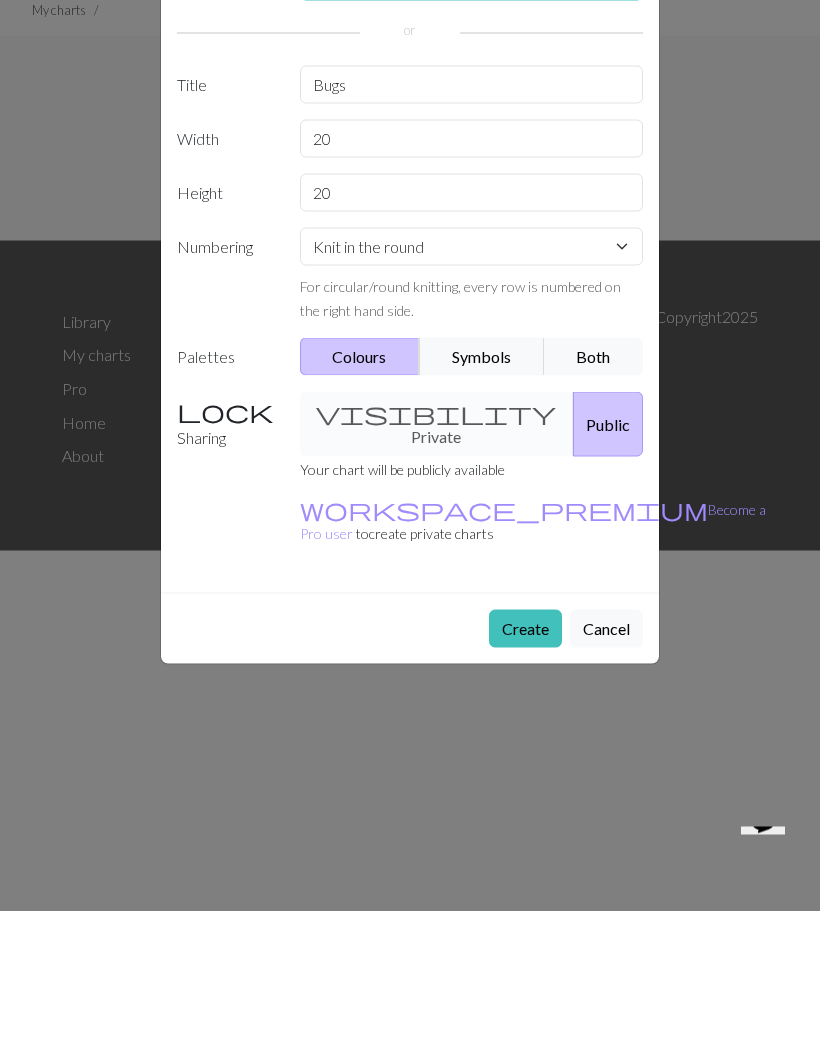 click on "Create" at bounding box center [525, 774] 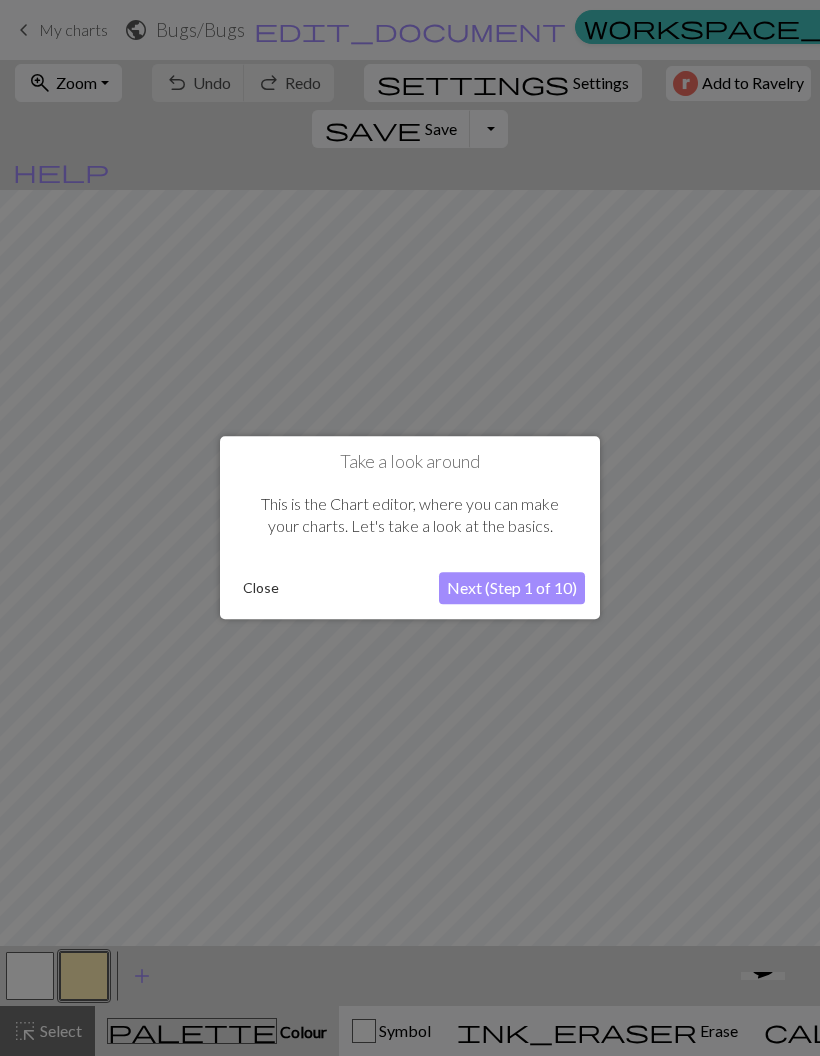 click on "Next (Step 1 of 10)" at bounding box center [512, 589] 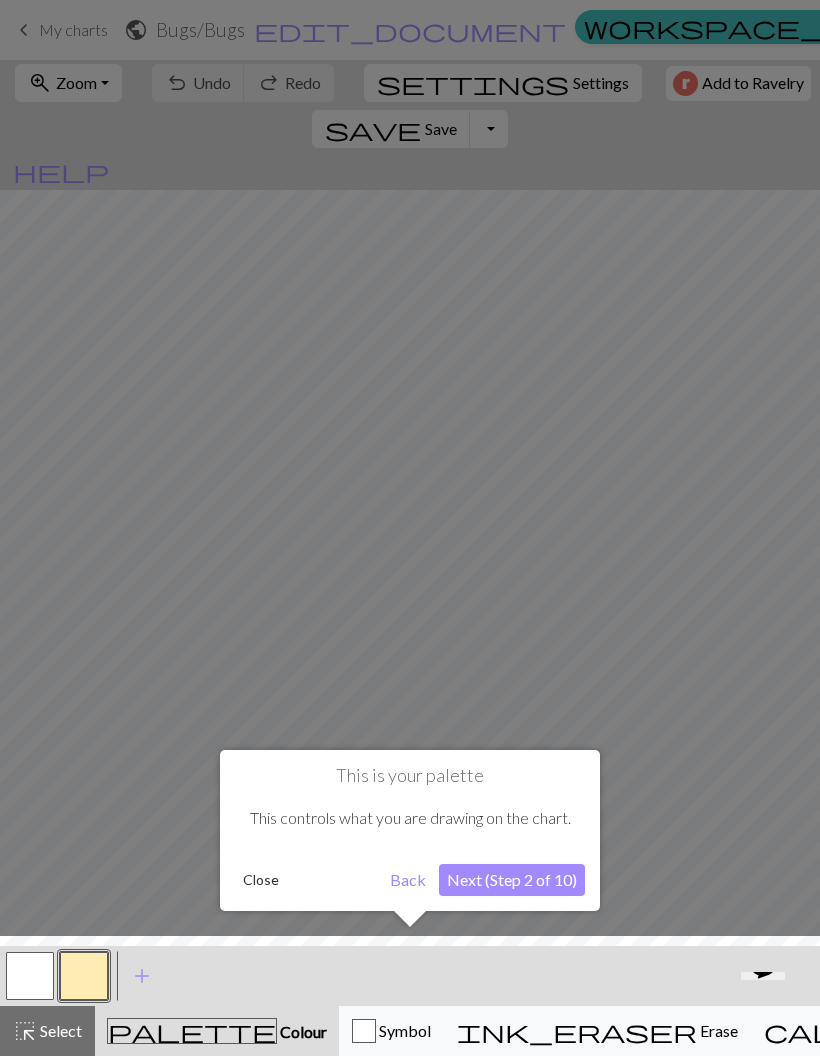 click on "Next (Step 2 of 10)" at bounding box center (512, 880) 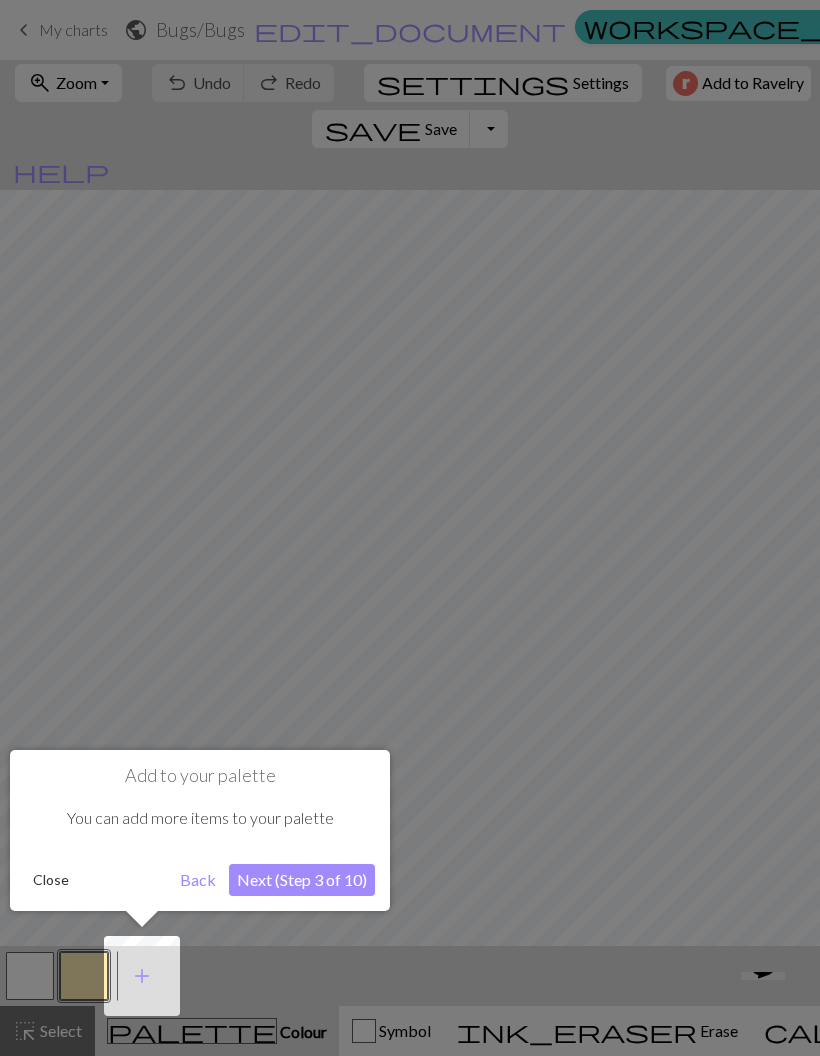 click on "Next (Step 3 of 10)" at bounding box center (302, 880) 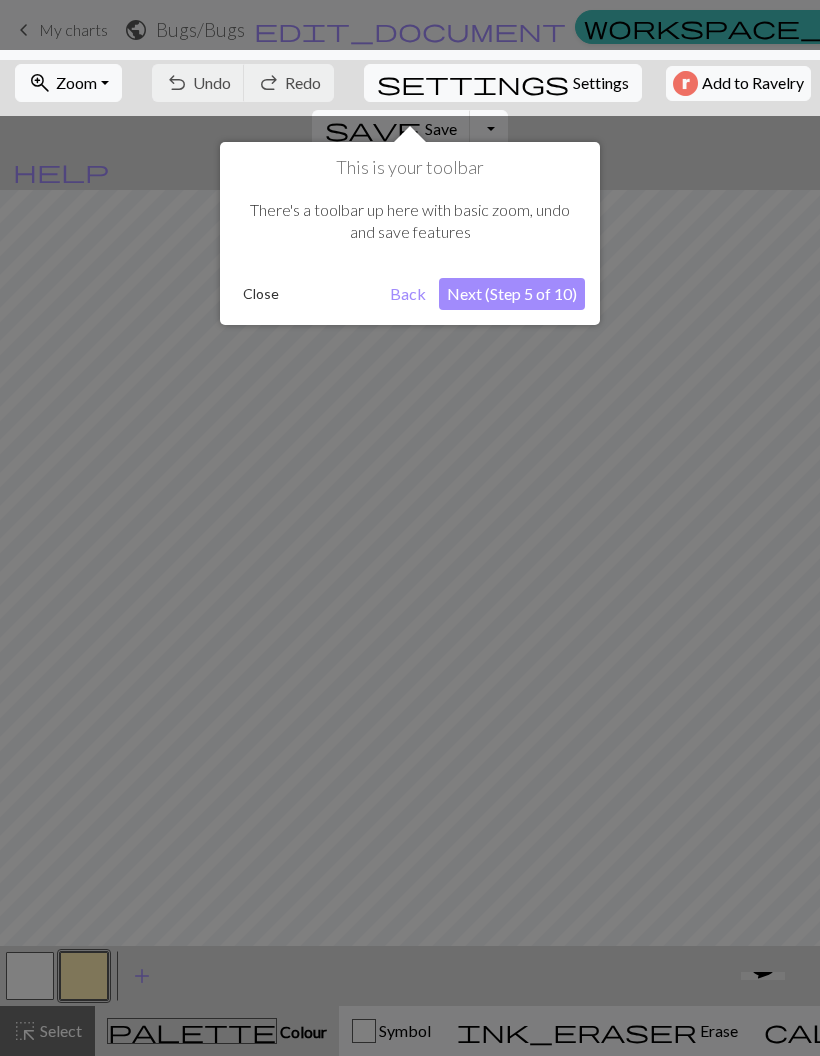 click on "Next (Step 5 of 10)" at bounding box center (512, 294) 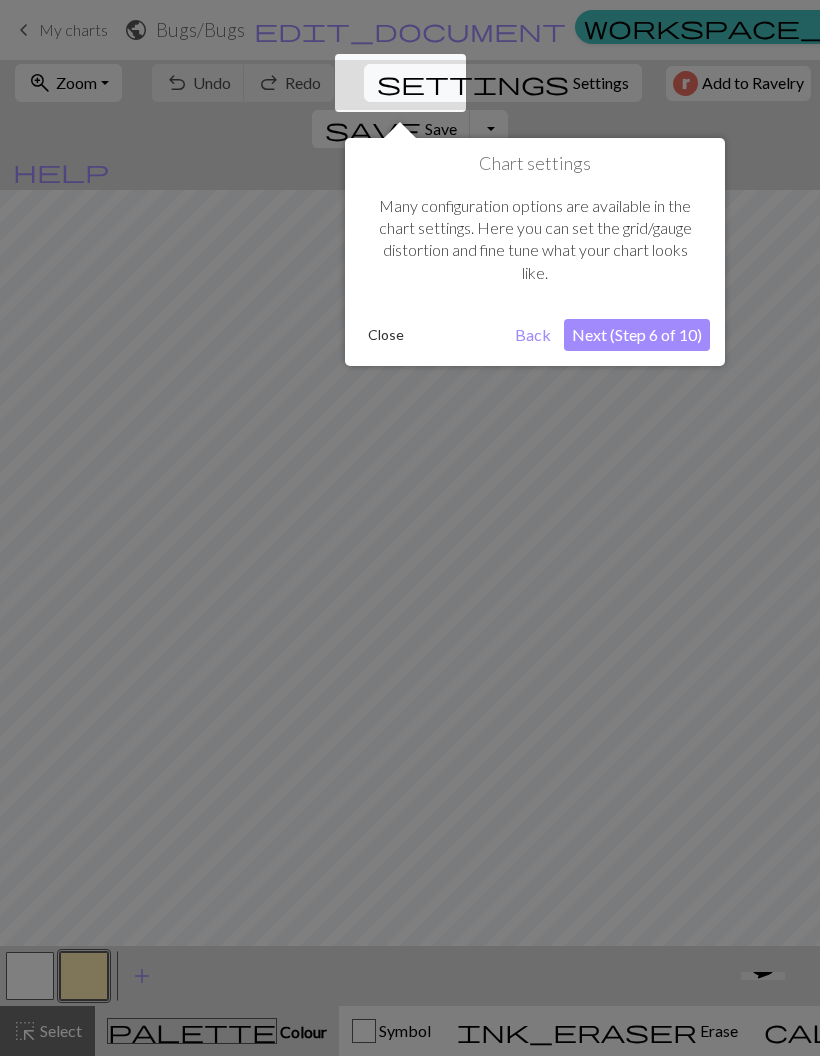 click on "Next (Step 6 of 10)" at bounding box center (637, 335) 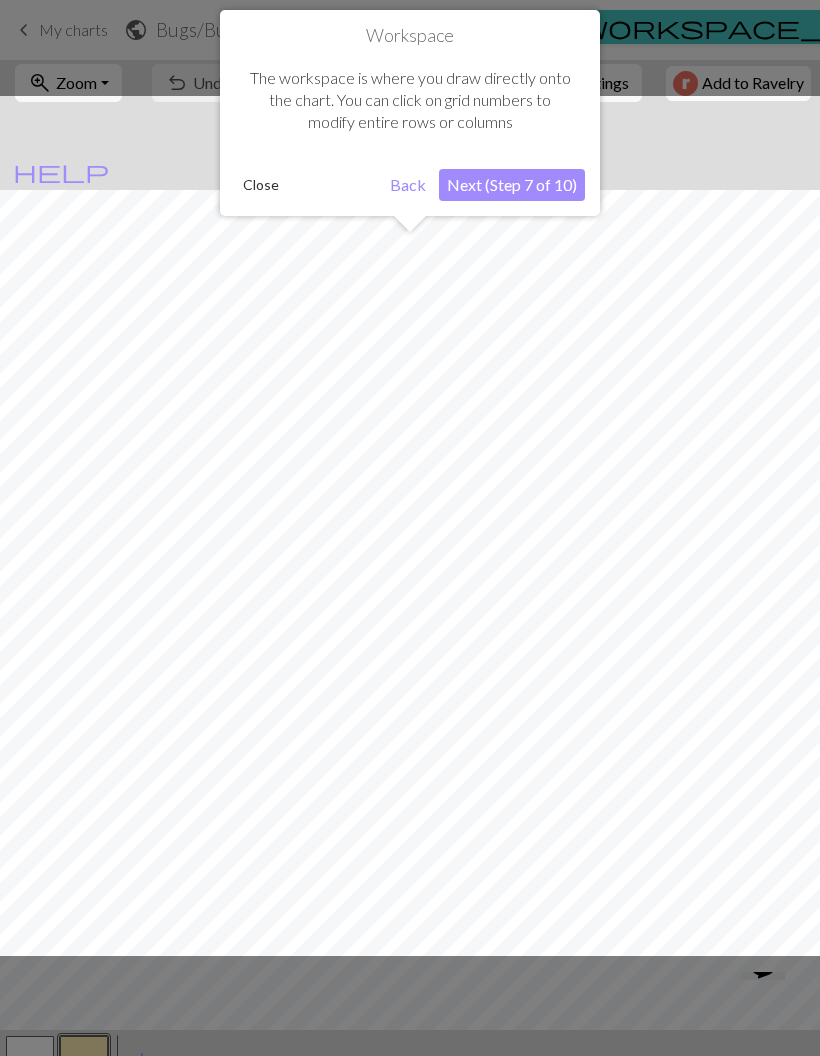 click on "Next (Step 7 of 10)" at bounding box center [512, 185] 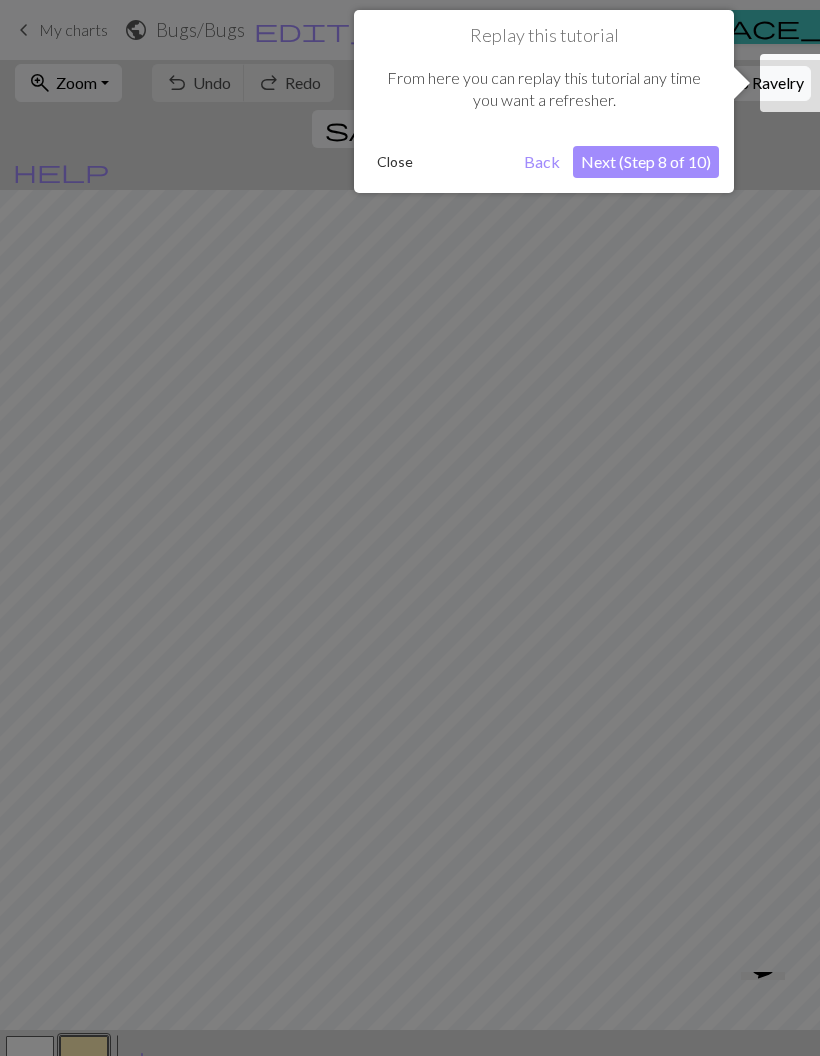 click on "Next (Step 8 of 10)" at bounding box center (646, 162) 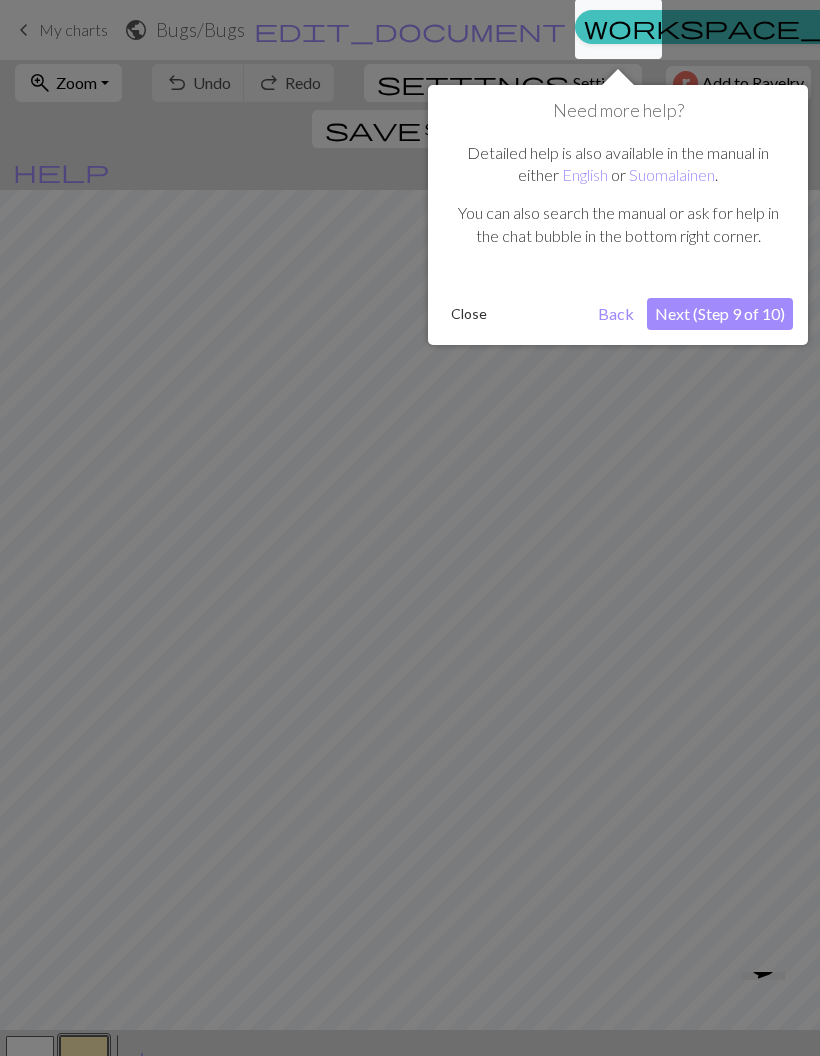 click on "Next (Step 9 of 10)" at bounding box center [720, 314] 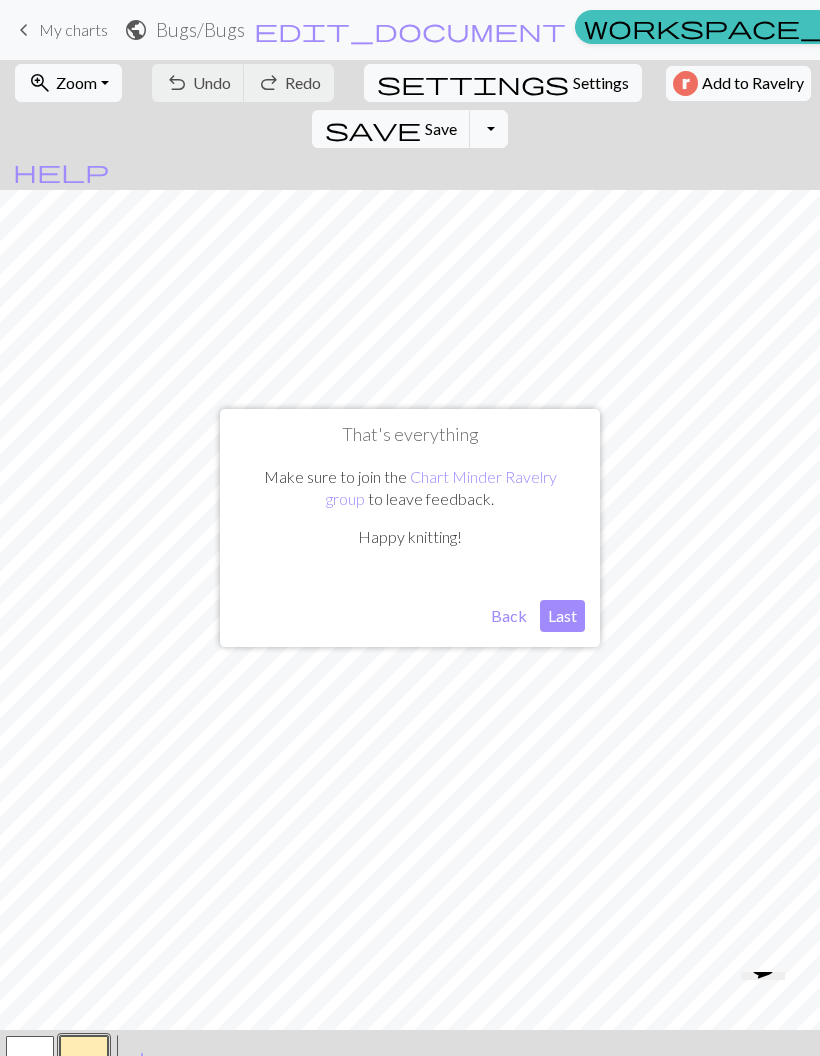 click on "Last" at bounding box center [562, 616] 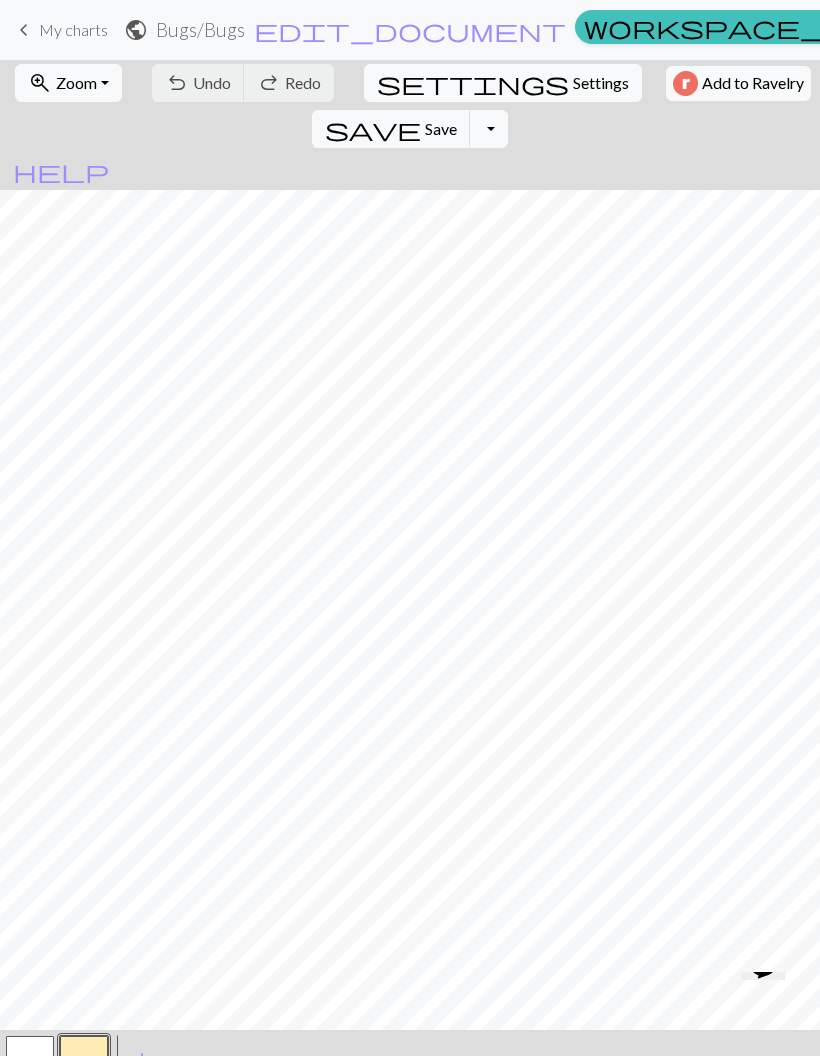 click on "Settings" at bounding box center (601, 83) 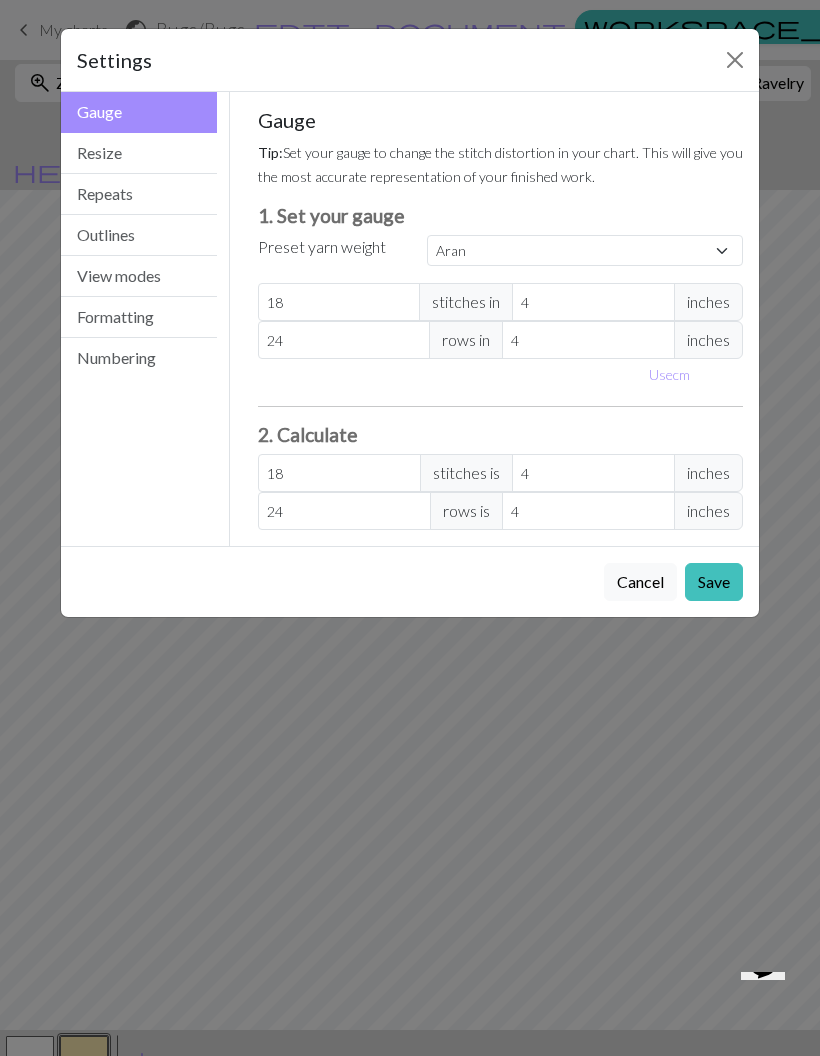 click on "Resize" at bounding box center [139, 153] 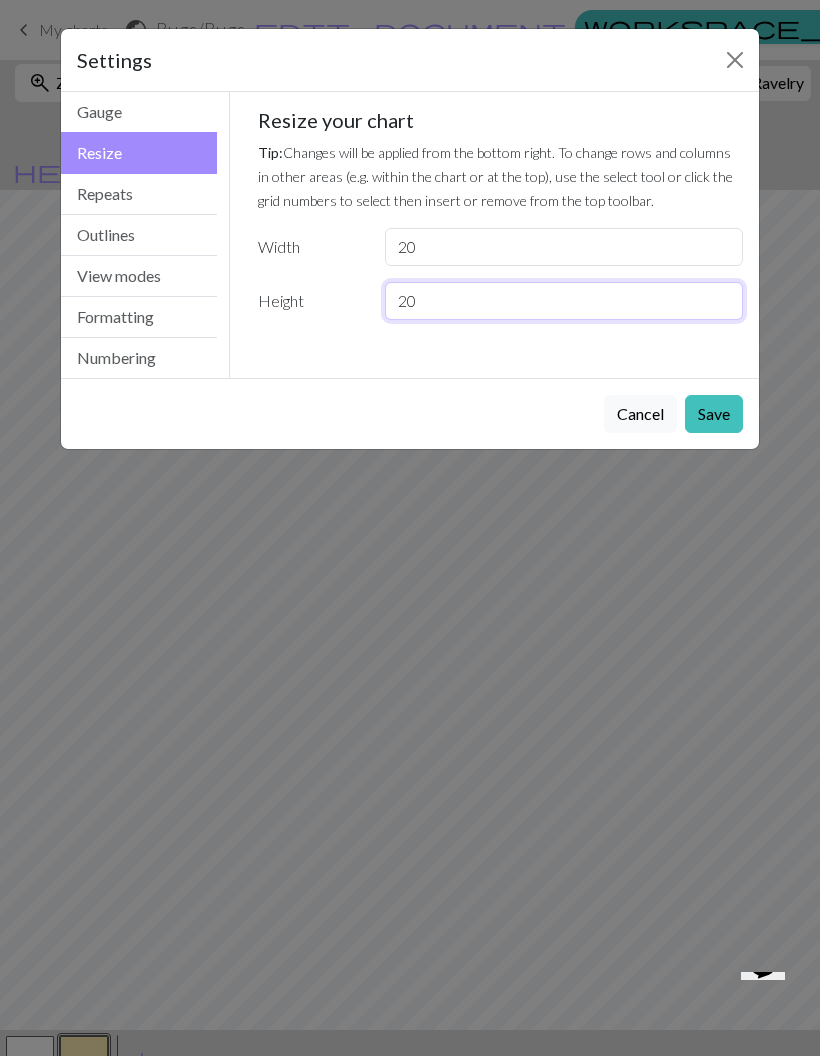 click on "20" at bounding box center [564, 301] 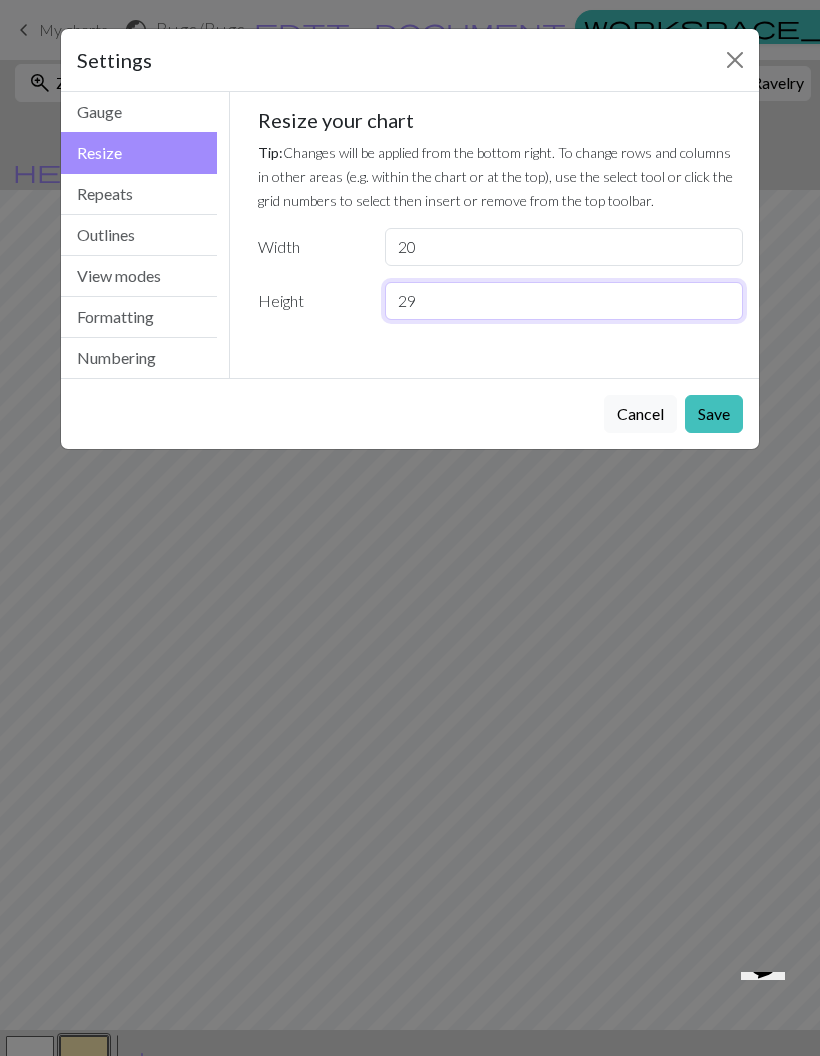 type on "2" 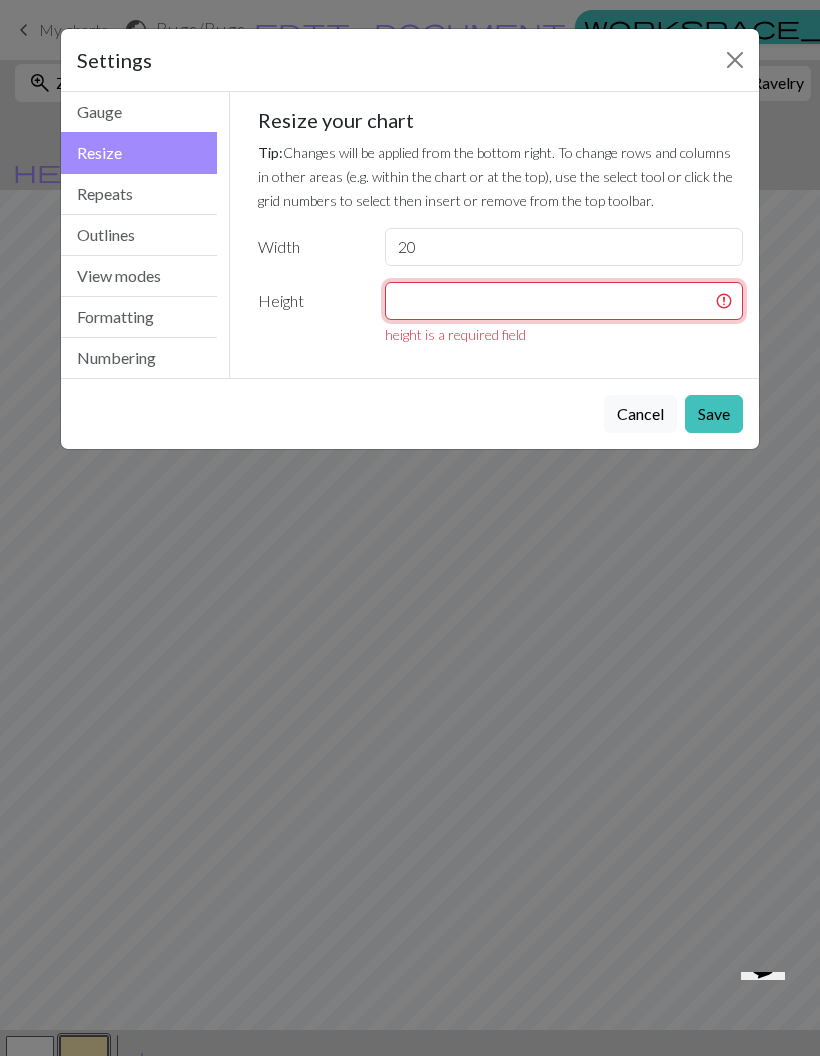 type 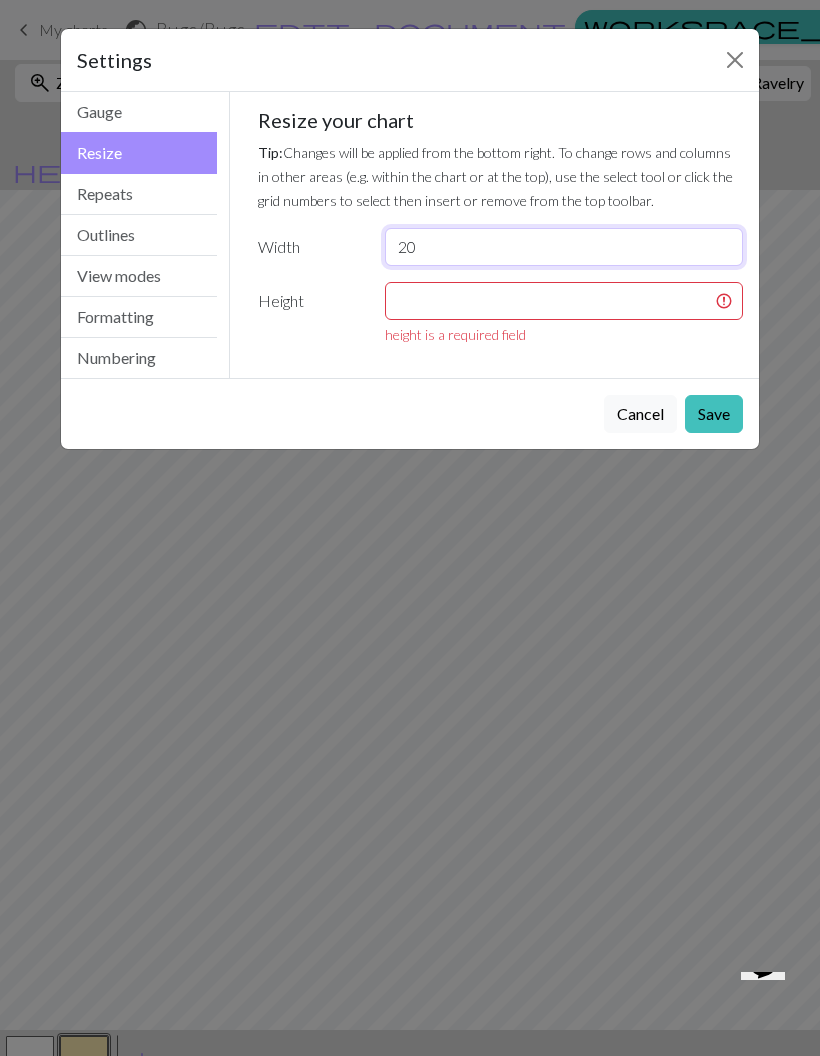 click on "20" at bounding box center (564, 247) 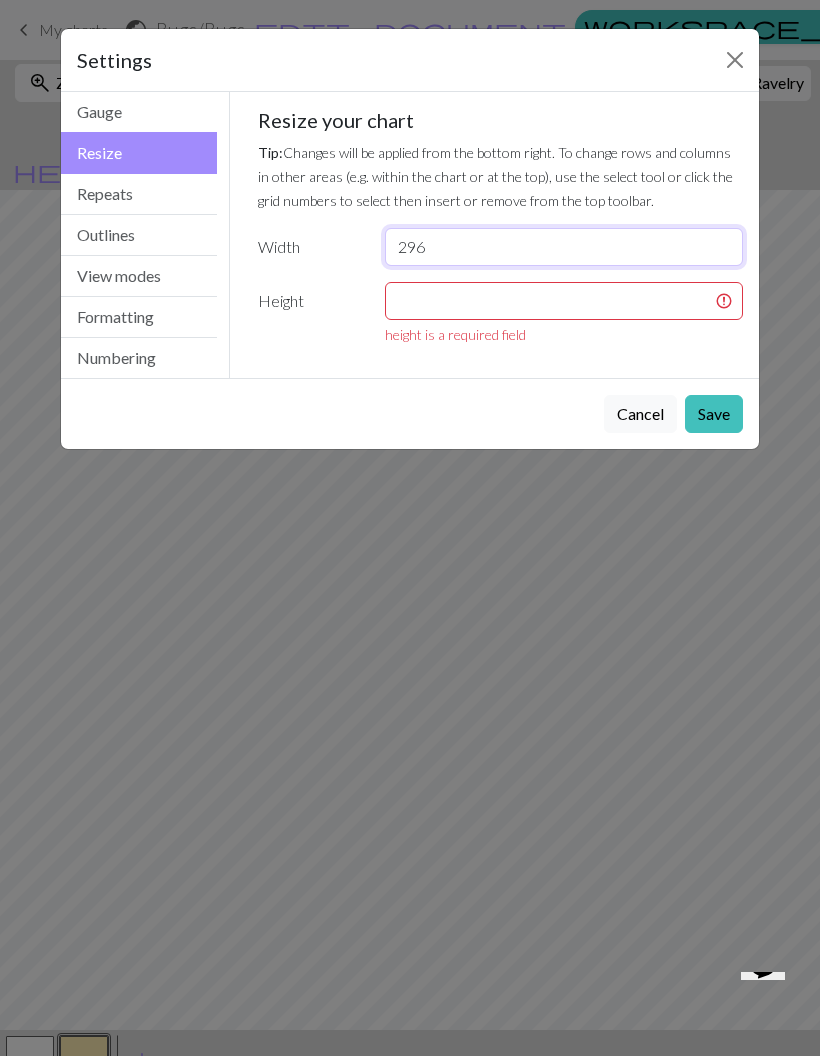 type on "296" 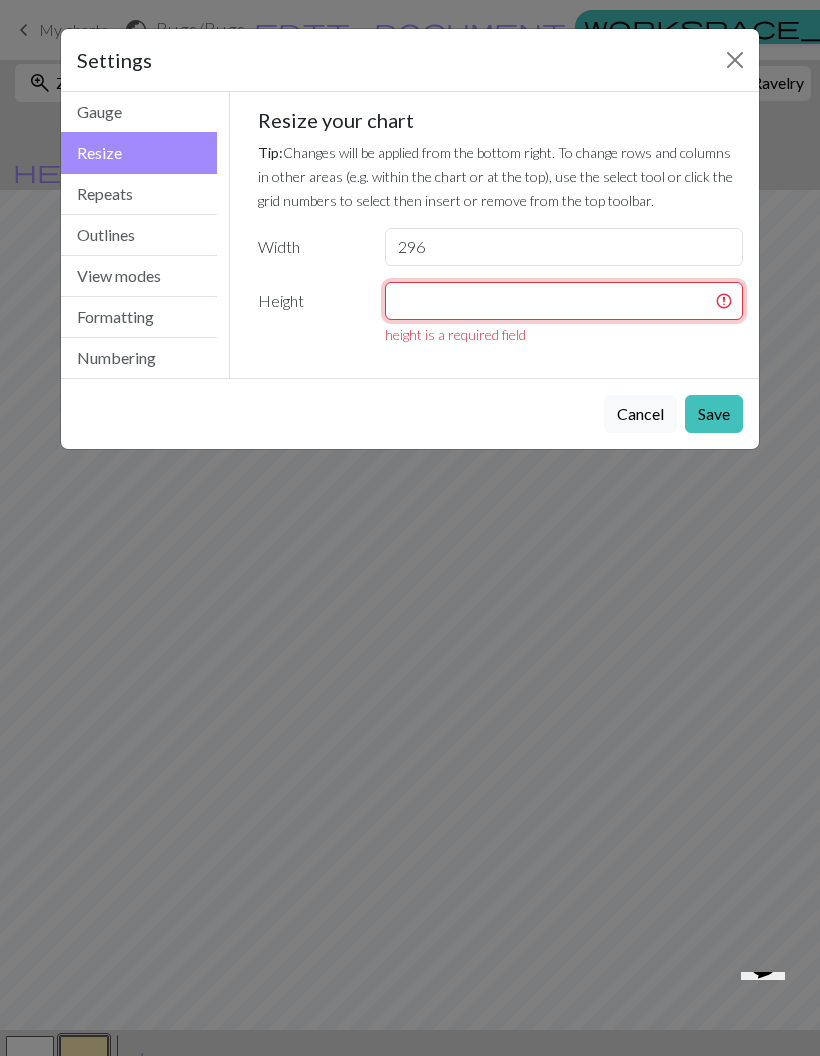 click at bounding box center (564, 301) 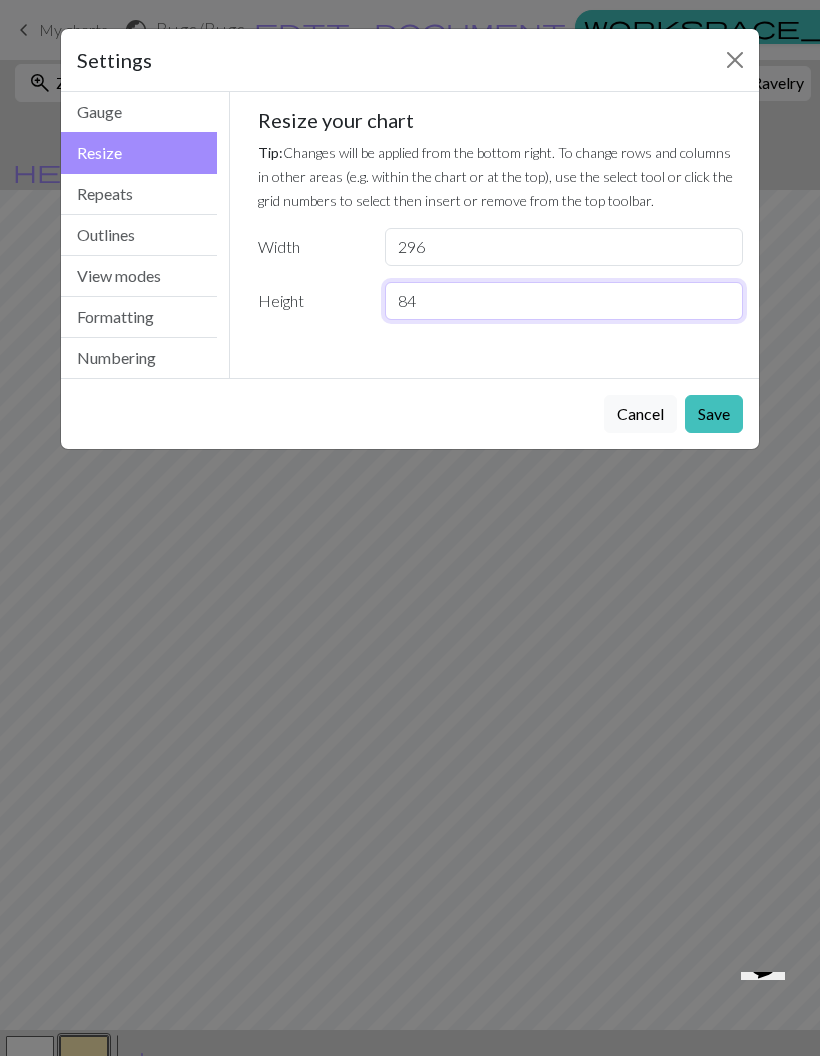 type on "84" 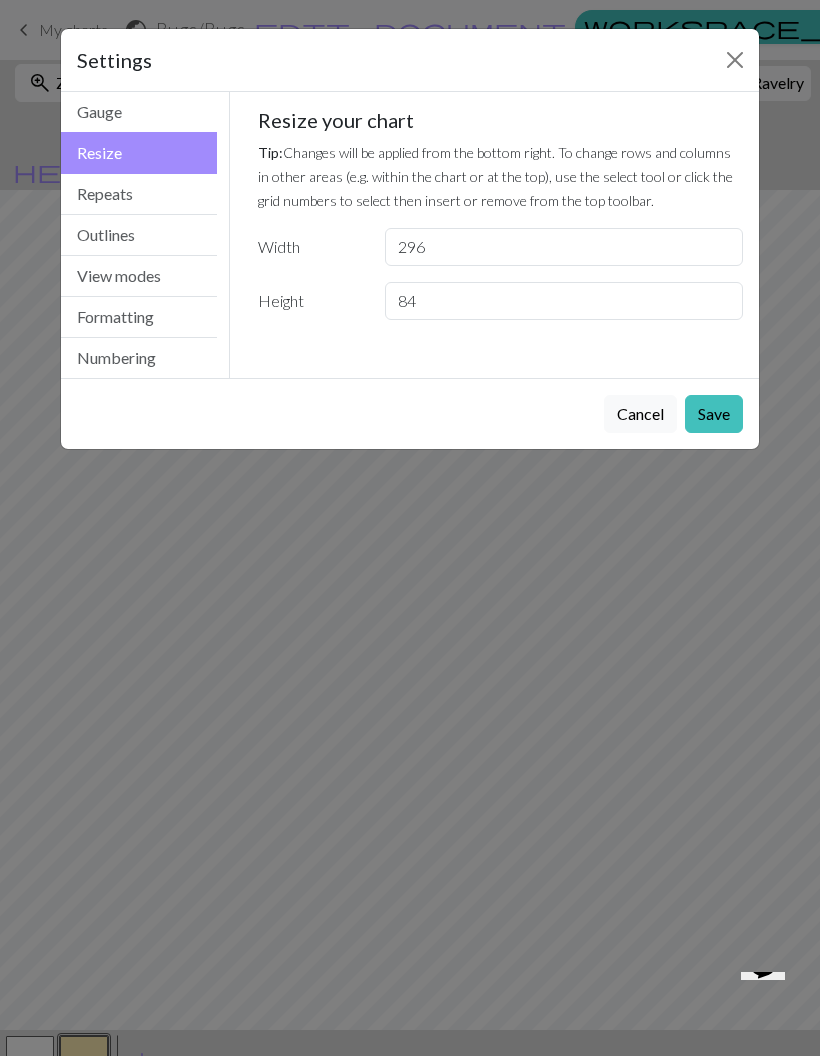 click on "Save" at bounding box center (714, 414) 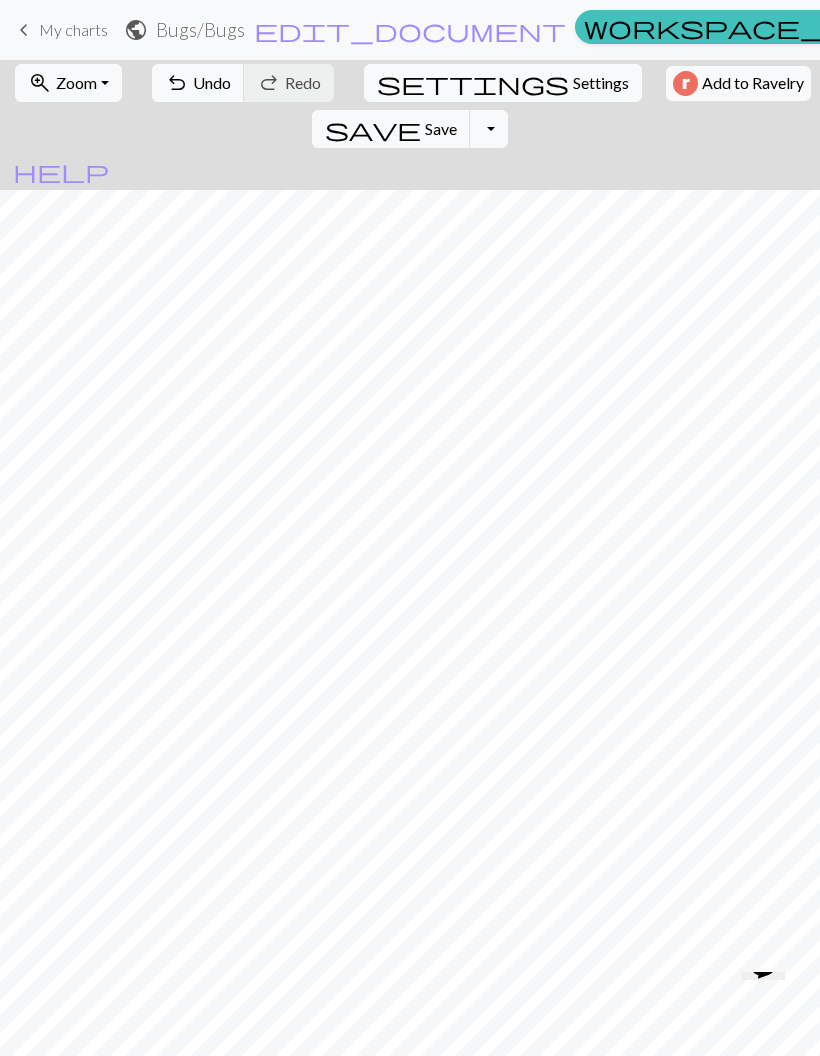 click on "Settings" at bounding box center (601, 83) 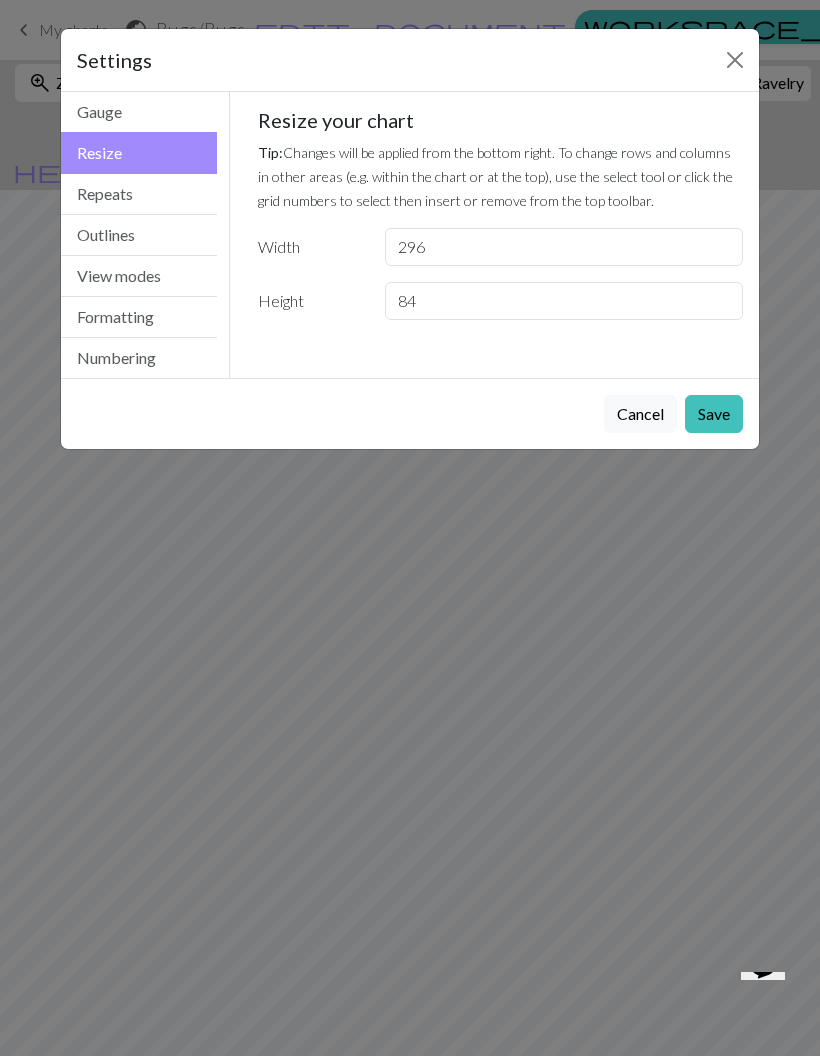 click on "Save" at bounding box center (714, 414) 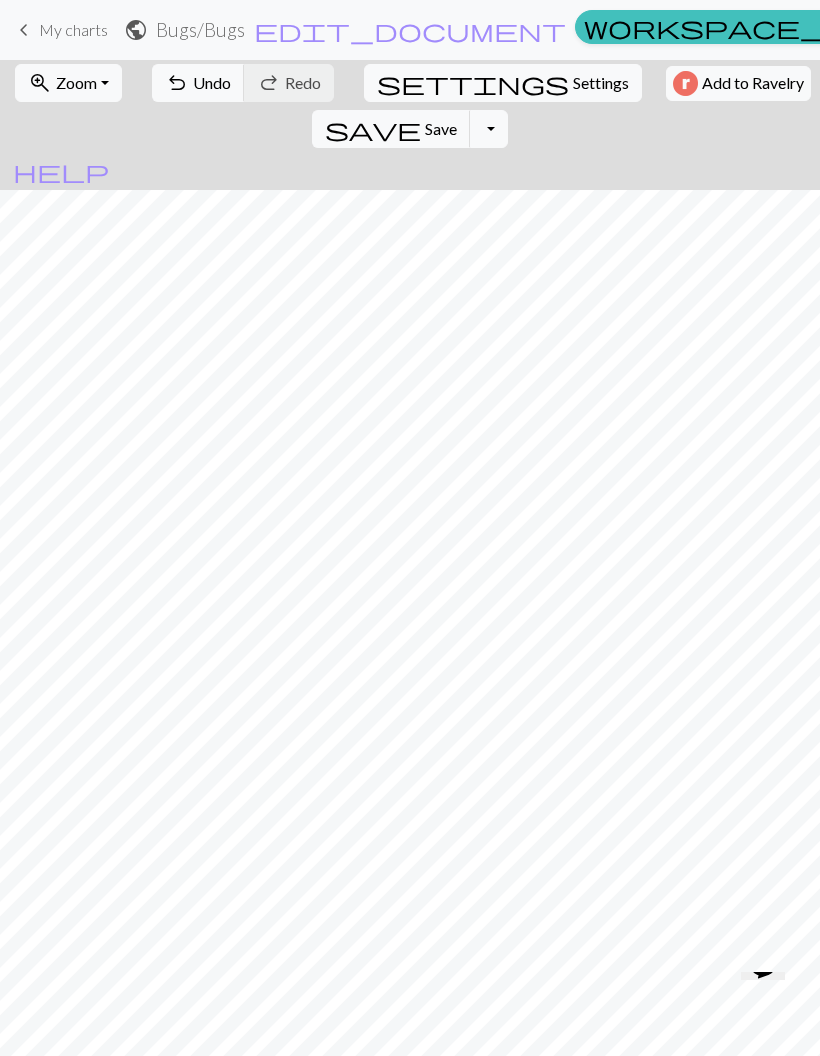 click on "Zoom" at bounding box center (76, 82) 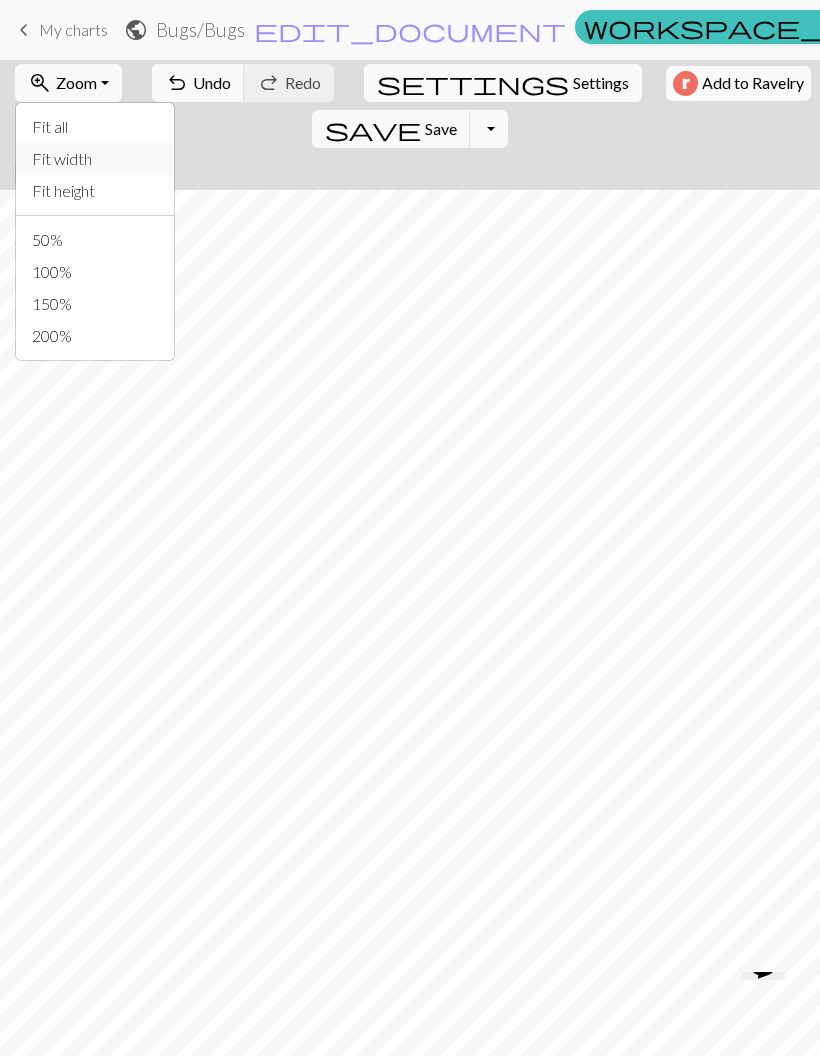 click on "Fit width" at bounding box center [95, 159] 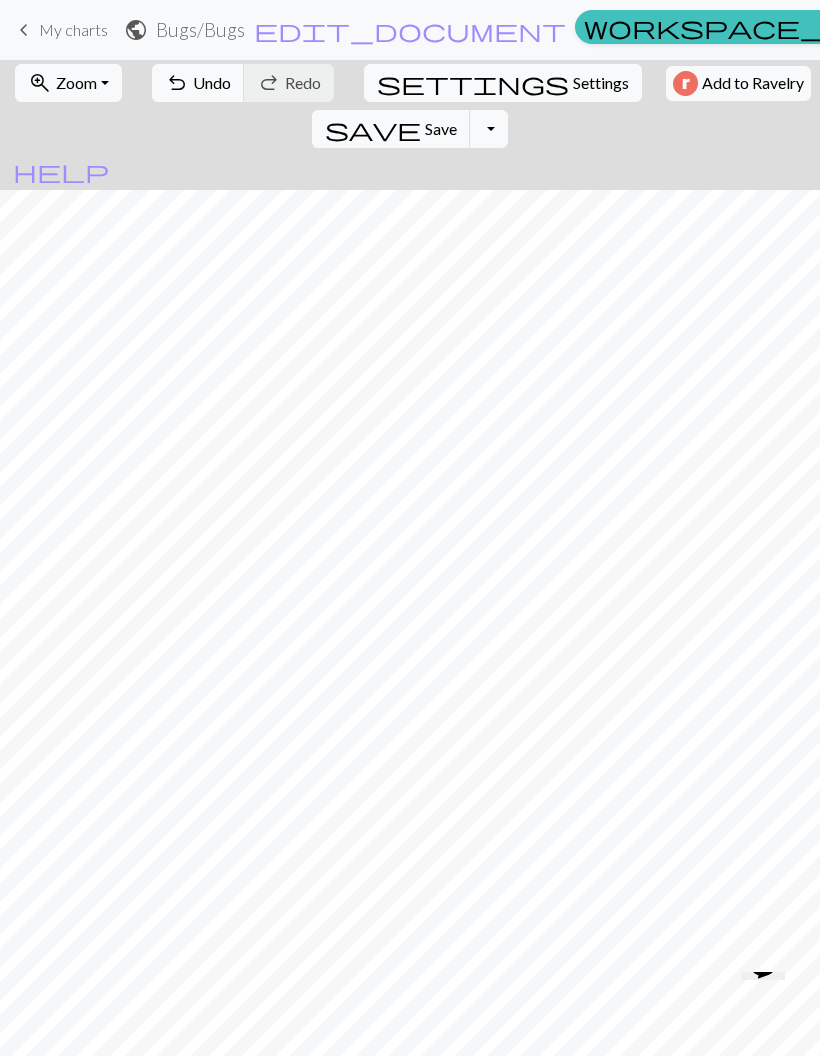 click on "Zoom" at bounding box center (76, 82) 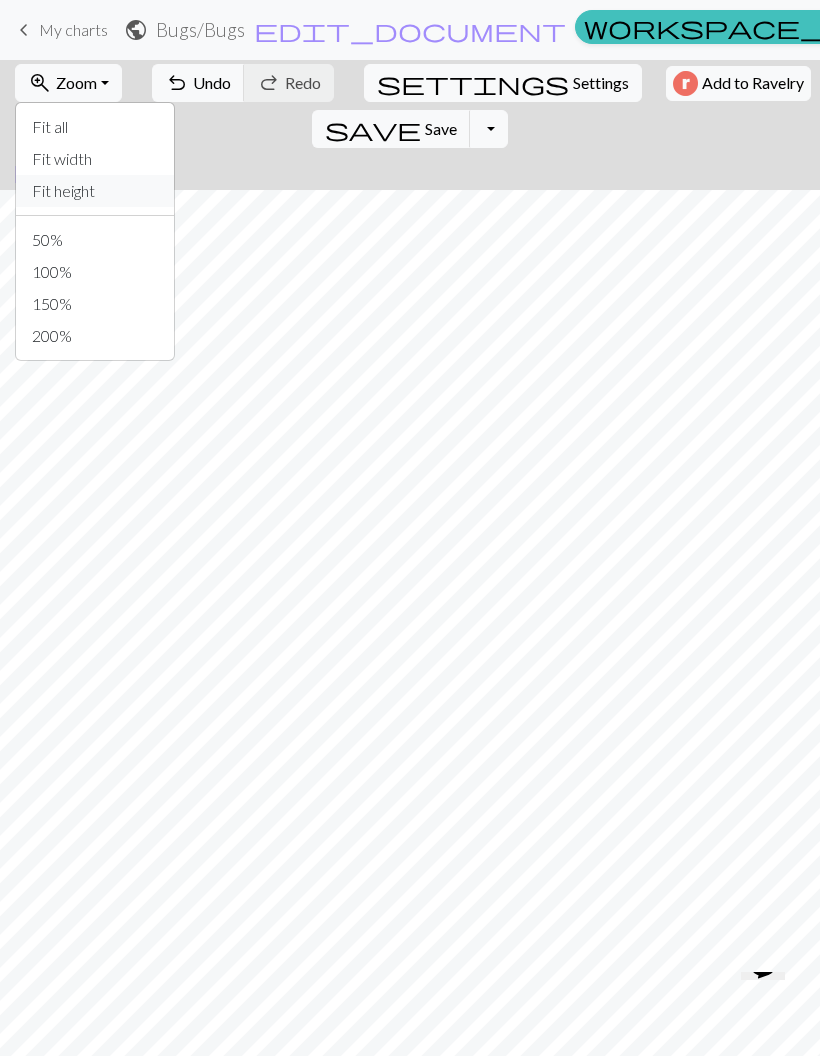 click on "Fit height" at bounding box center [95, 191] 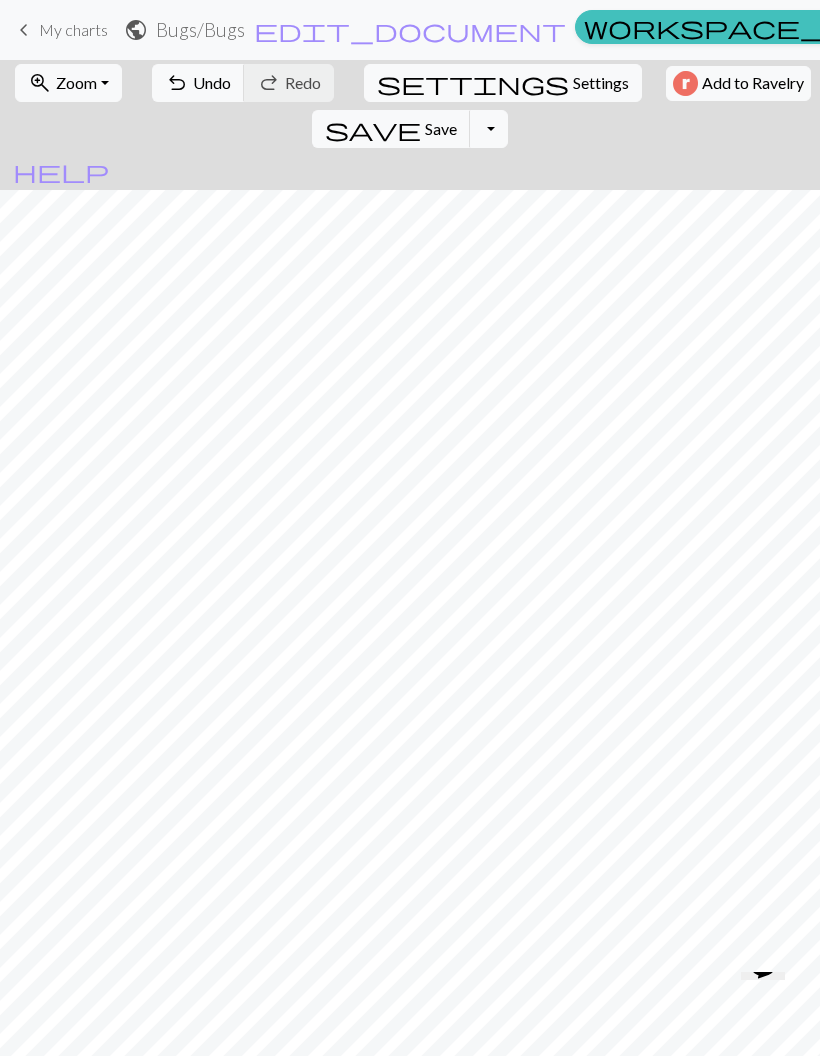 click on "zoom_in Zoom Zoom" at bounding box center [68, 83] 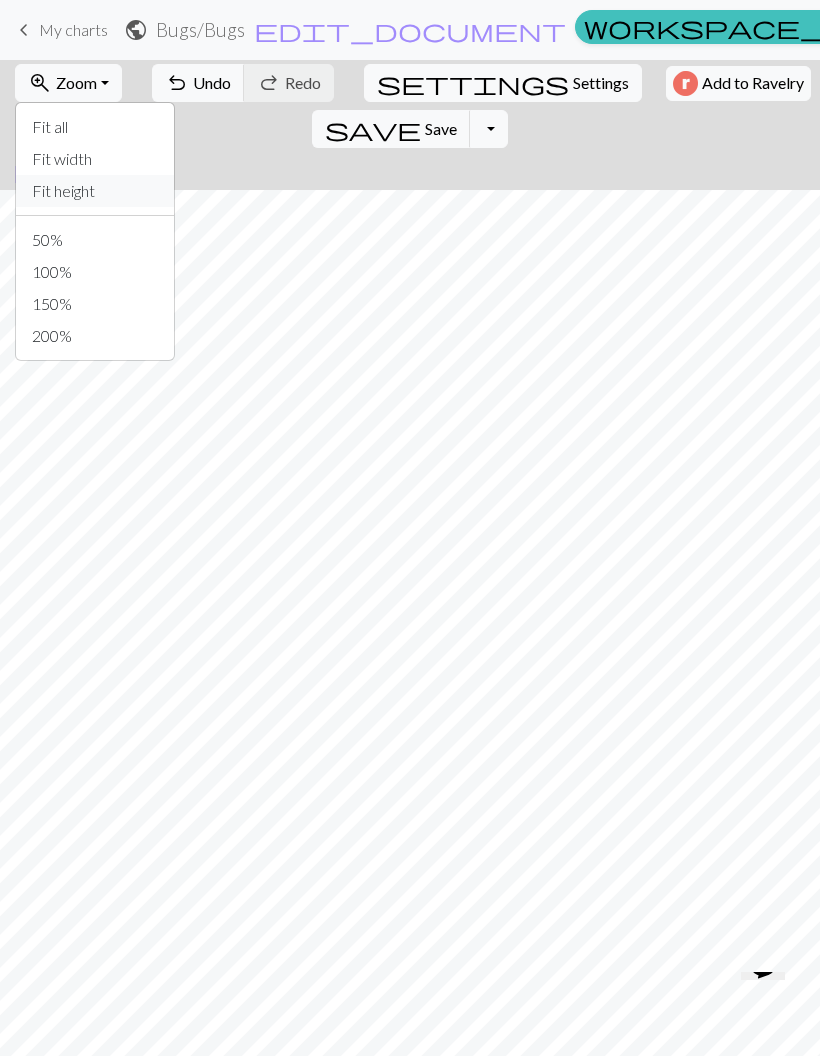 click on "Fit height" at bounding box center [95, 191] 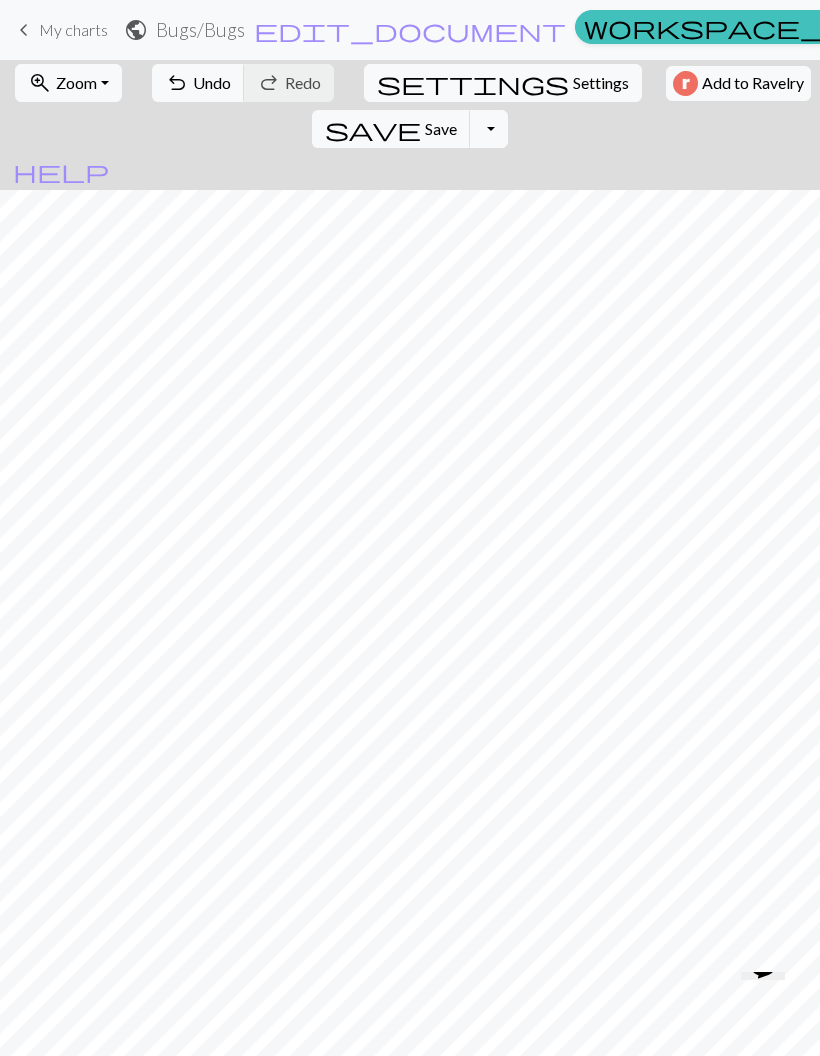 click on "Undo" at bounding box center [212, 82] 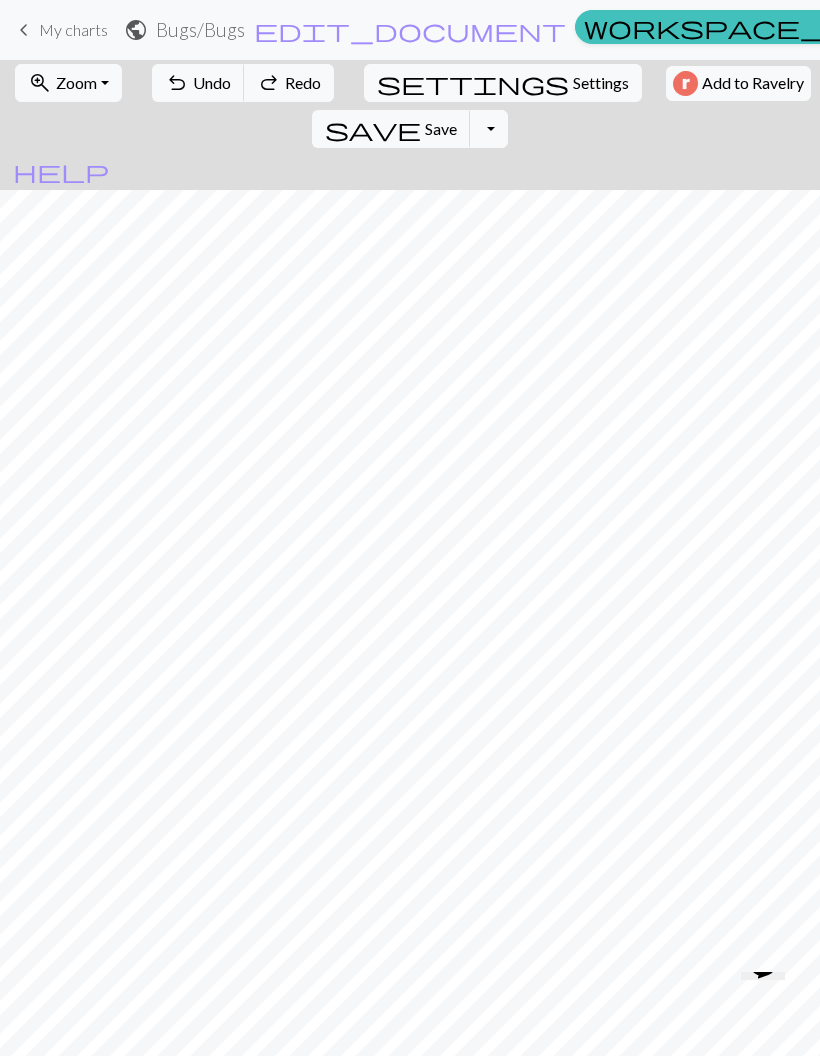 click on "Undo" at bounding box center (212, 82) 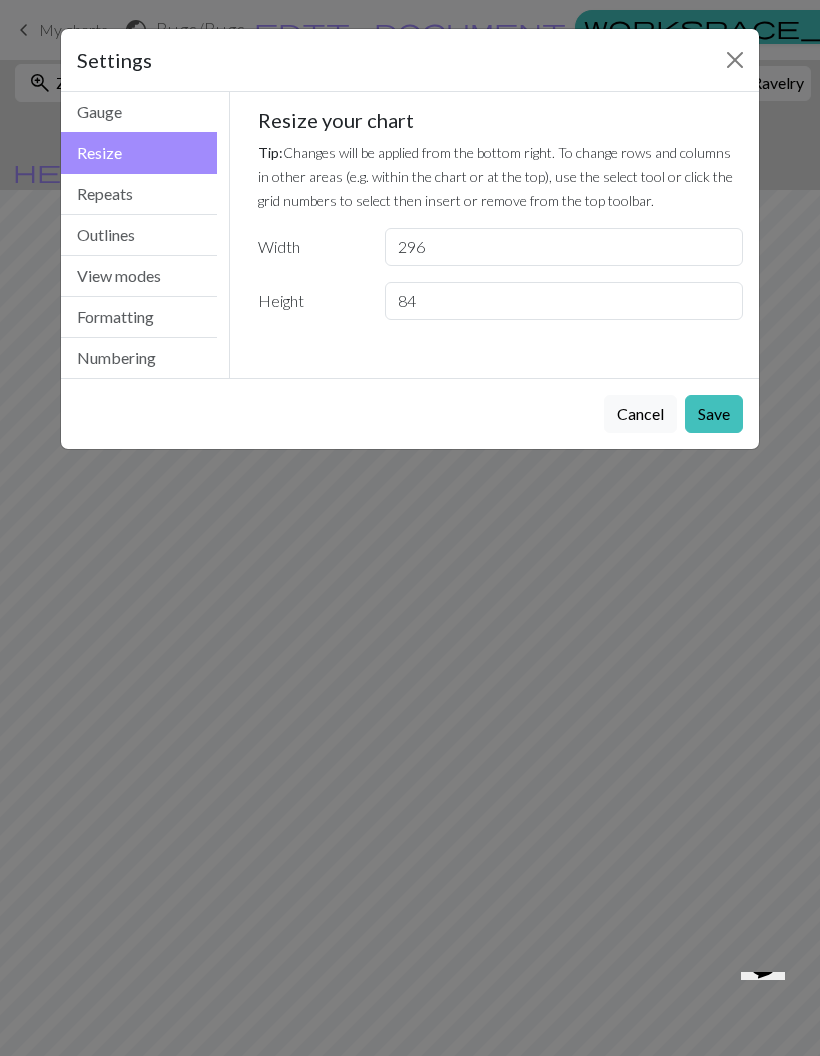 click on "Numbering" at bounding box center (139, 358) 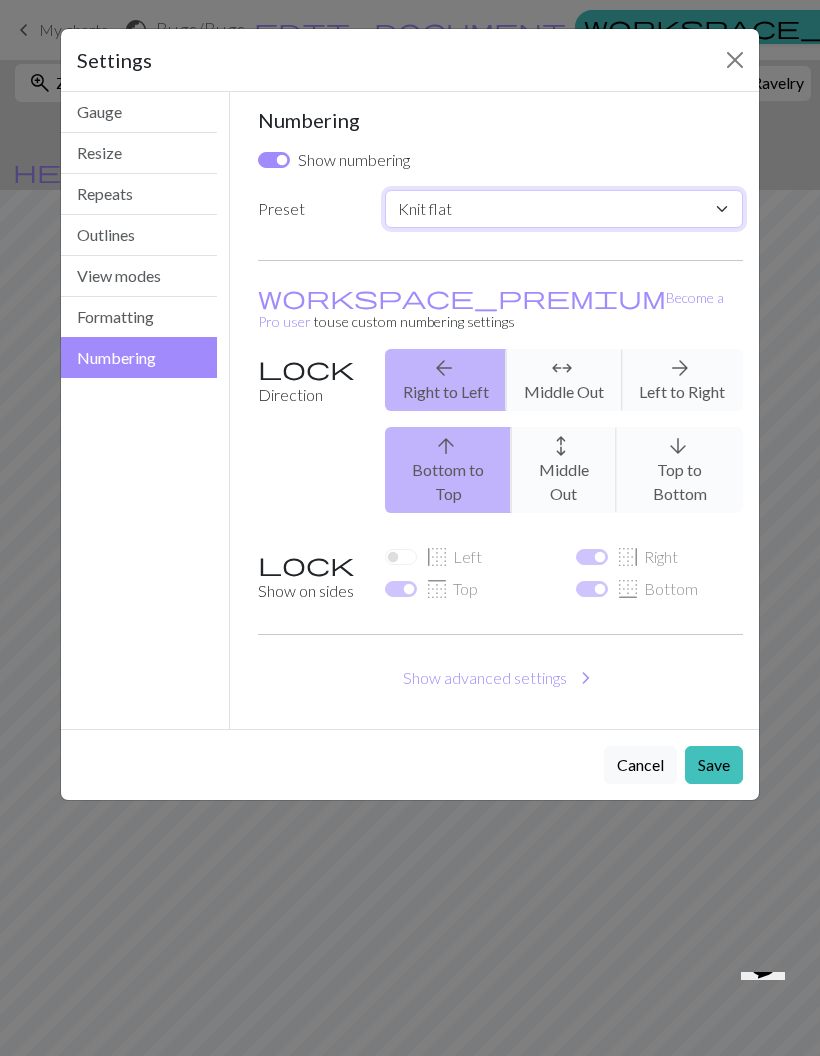 click on "Custom Knit flat Knit in the round Lace knitting Cross stitch" at bounding box center (564, 209) 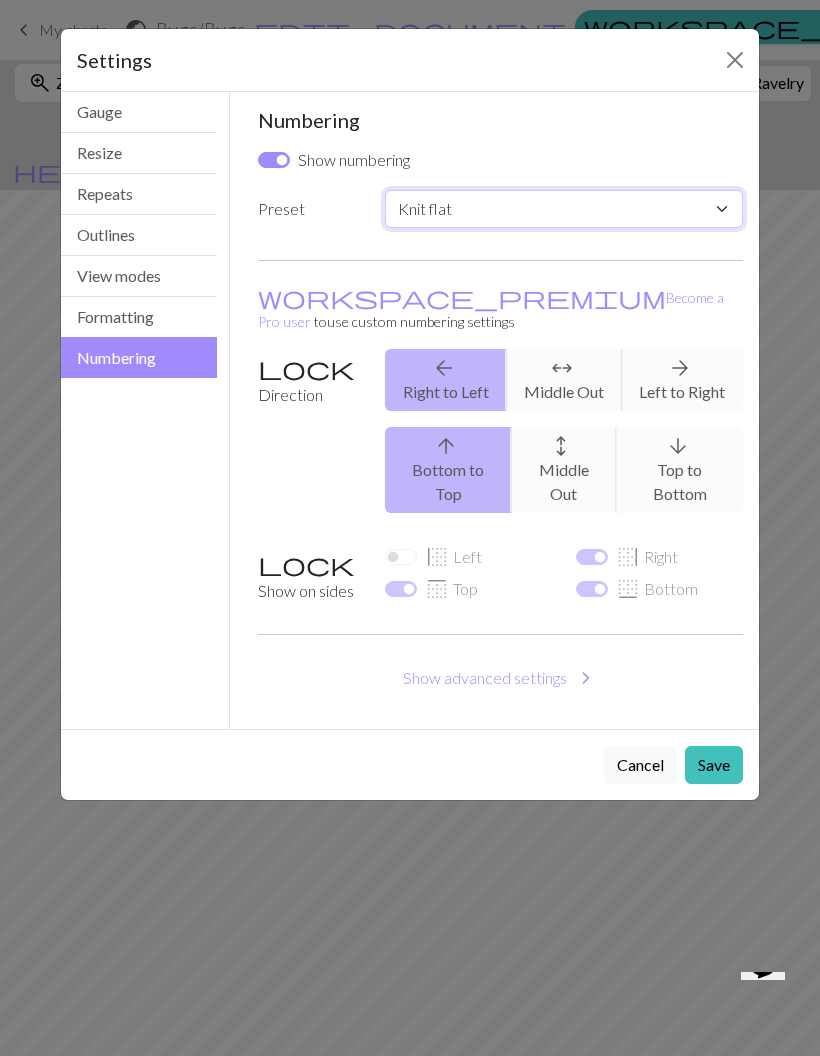 select on "round" 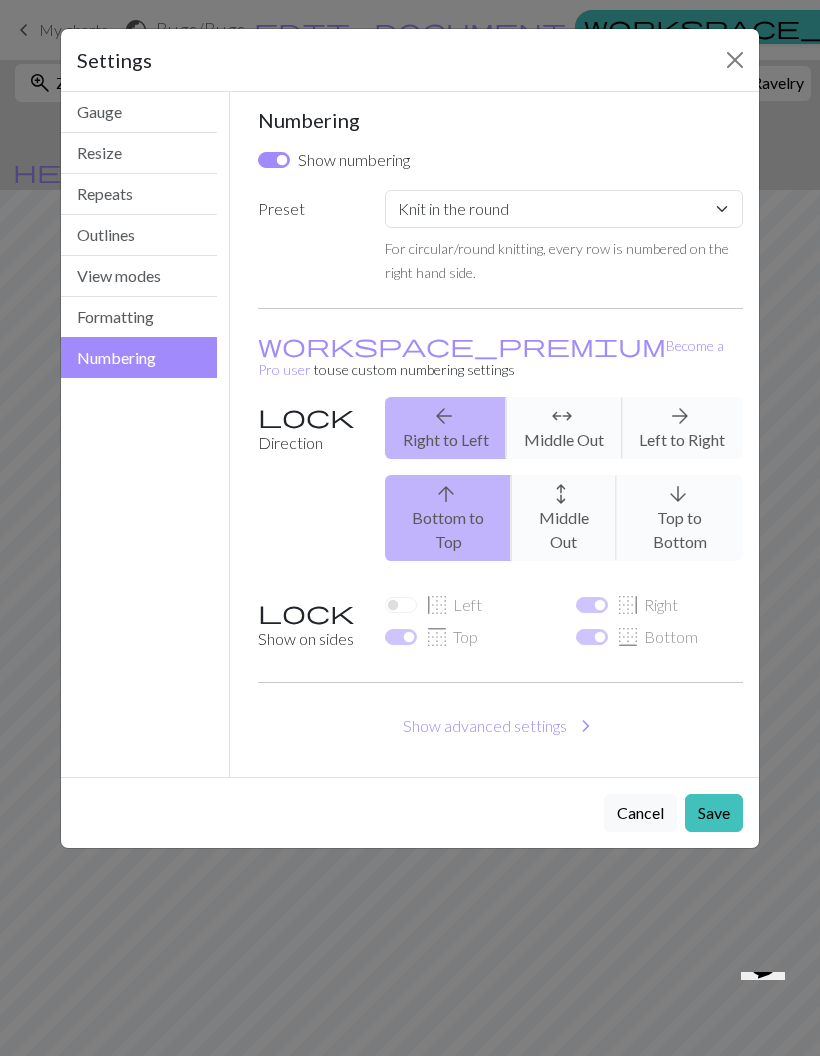 click on "Save" at bounding box center (714, 813) 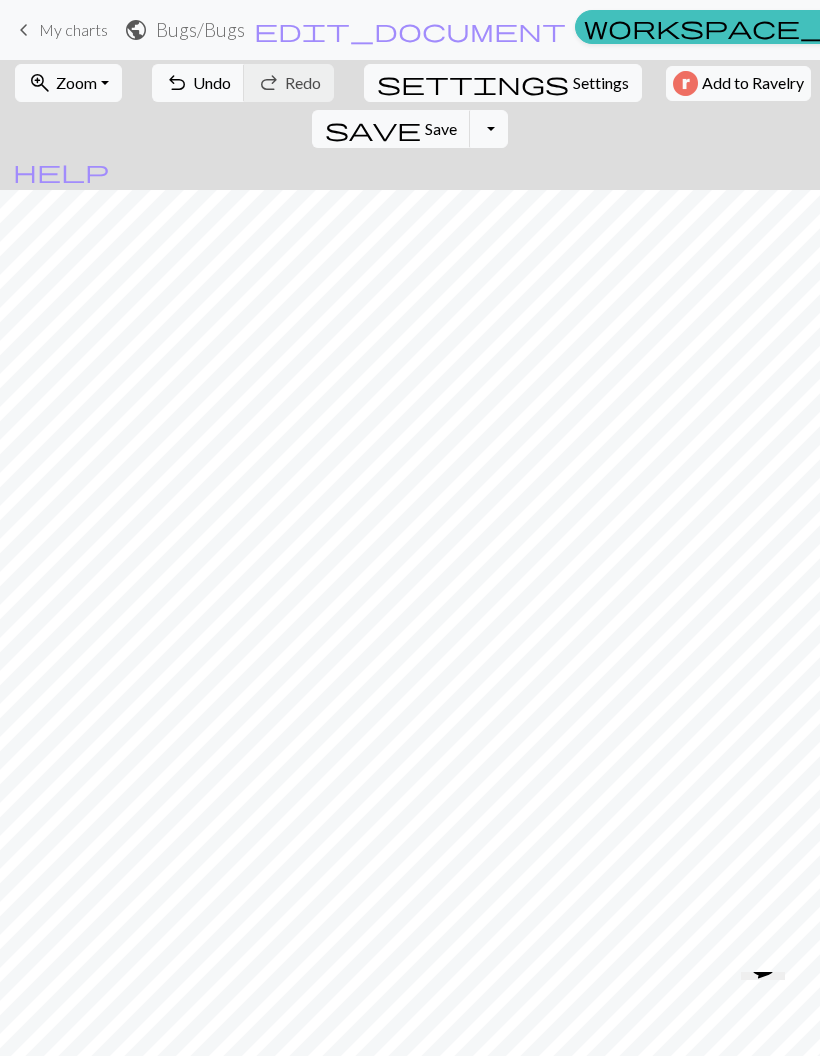 click on "Settings" at bounding box center (601, 83) 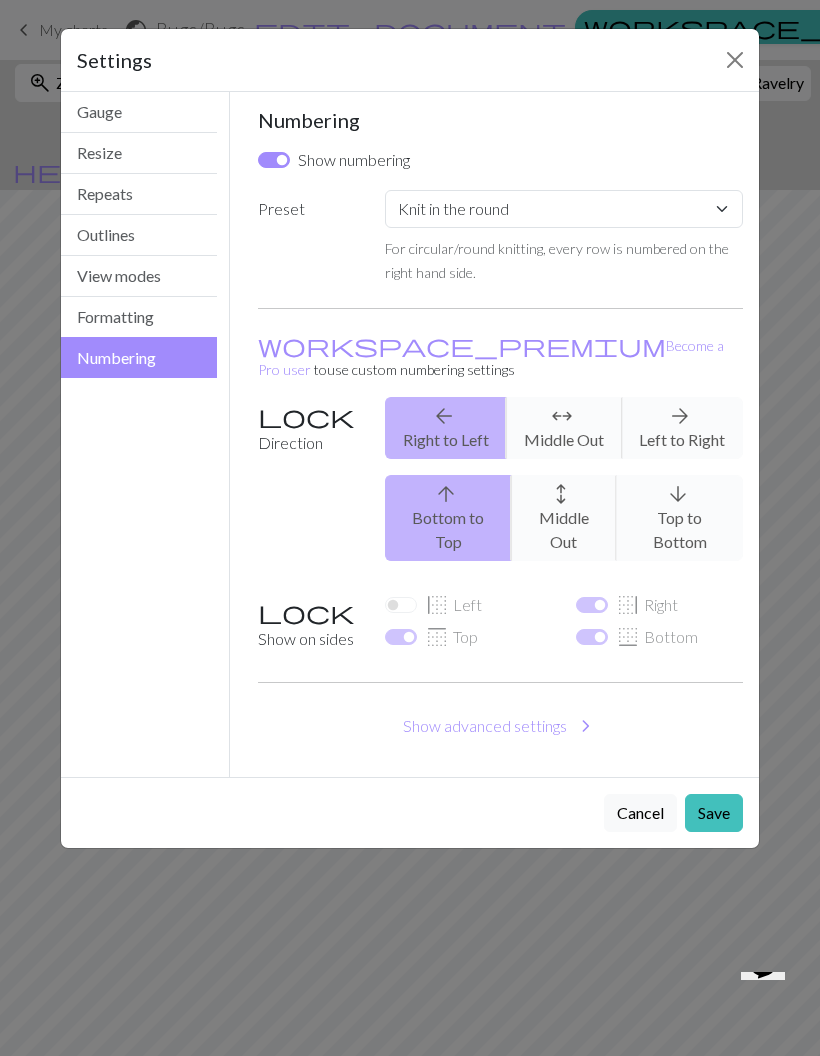 click on "Formatting" at bounding box center (139, 317) 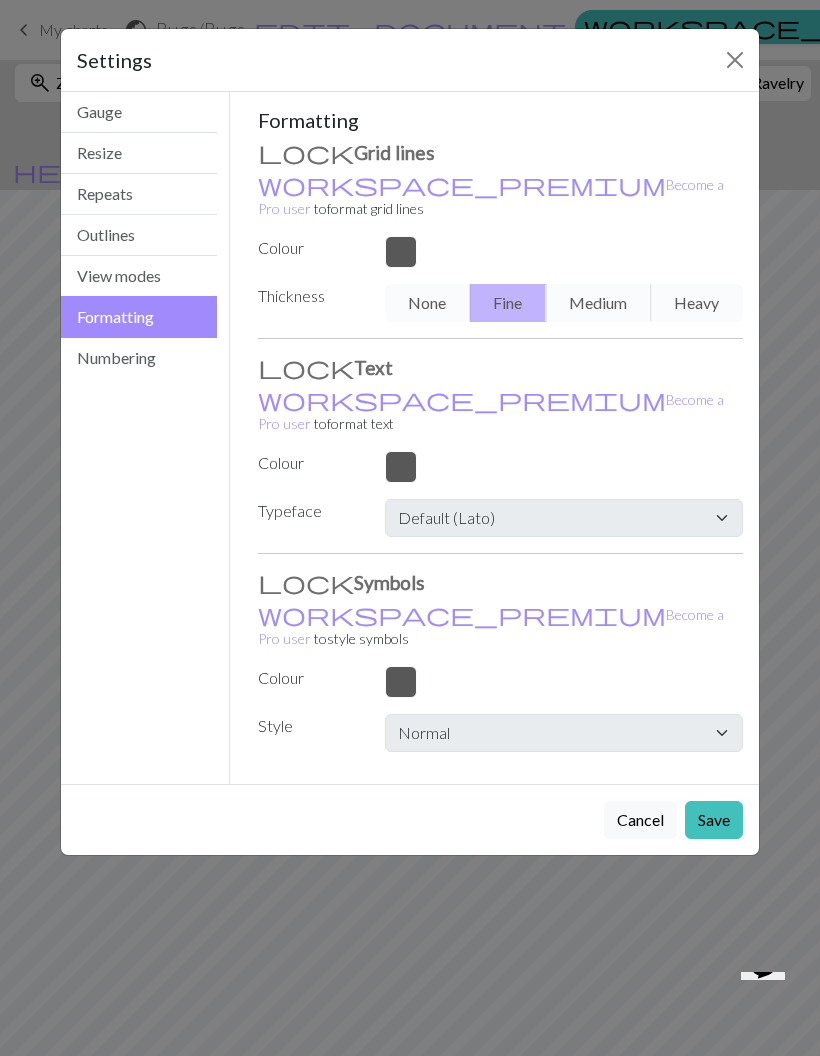 click on "View modes" at bounding box center [139, 276] 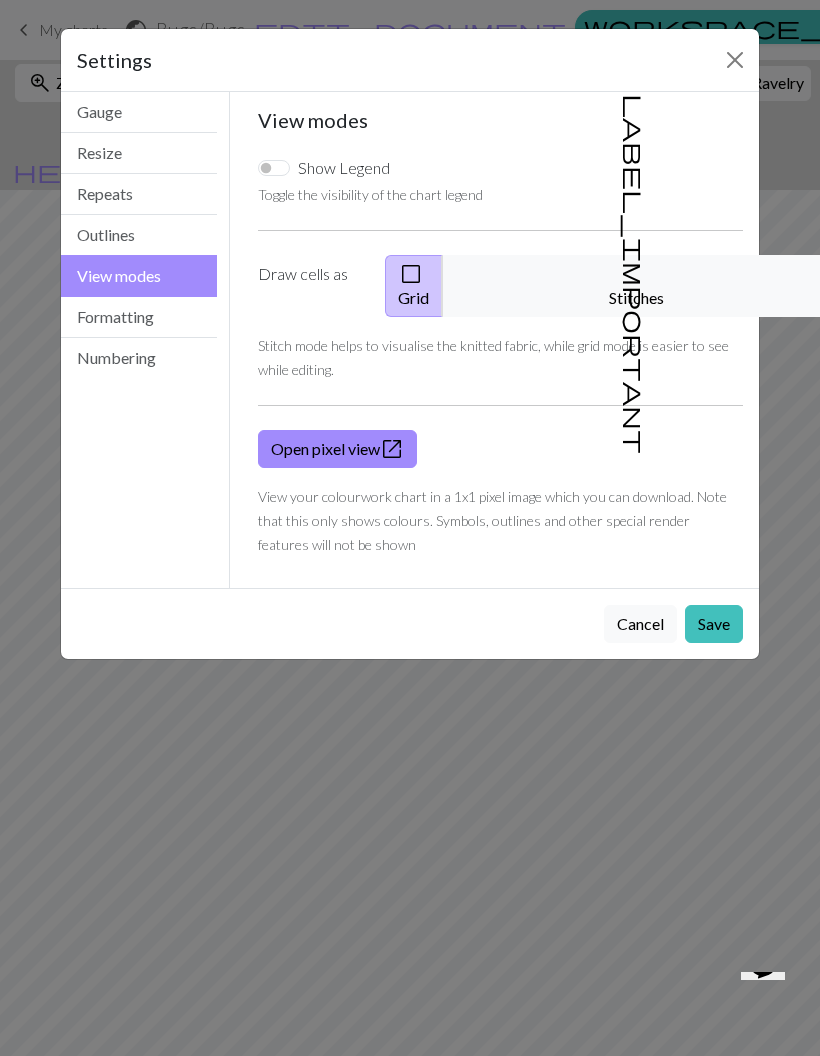 click on "Outlines" at bounding box center [139, 235] 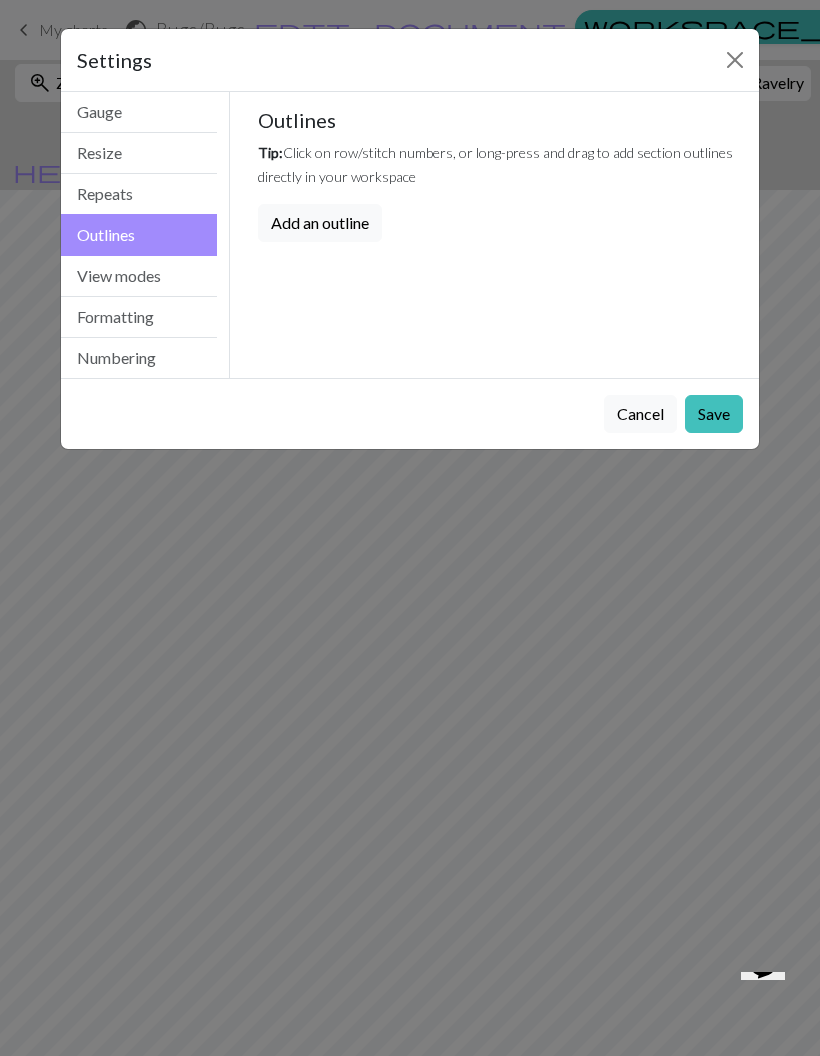click on "Repeats" at bounding box center [139, 194] 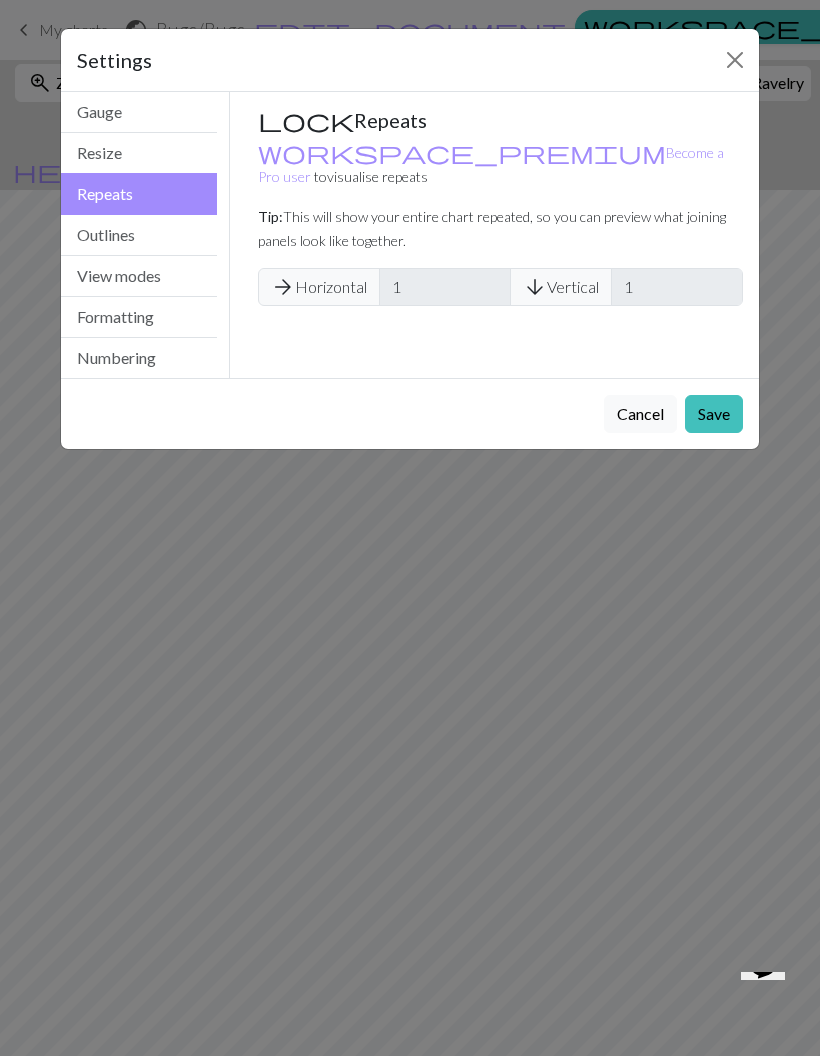 click on "Resize" at bounding box center [139, 153] 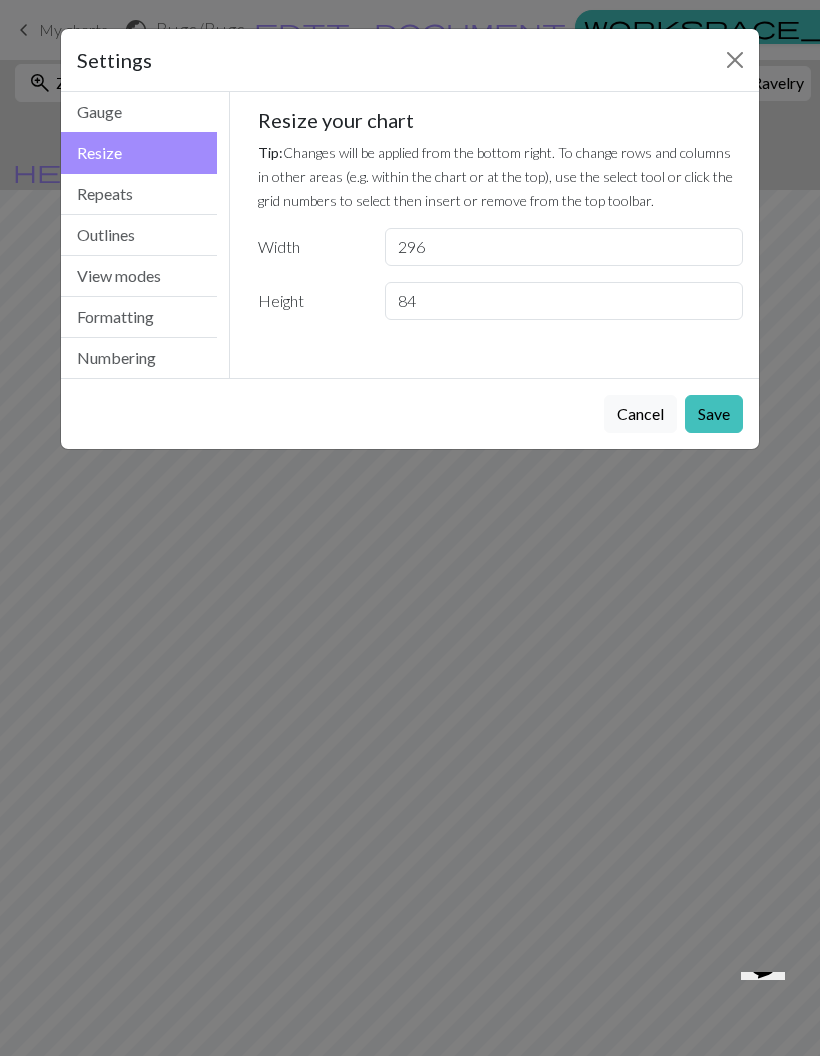 click on "Save" at bounding box center (714, 414) 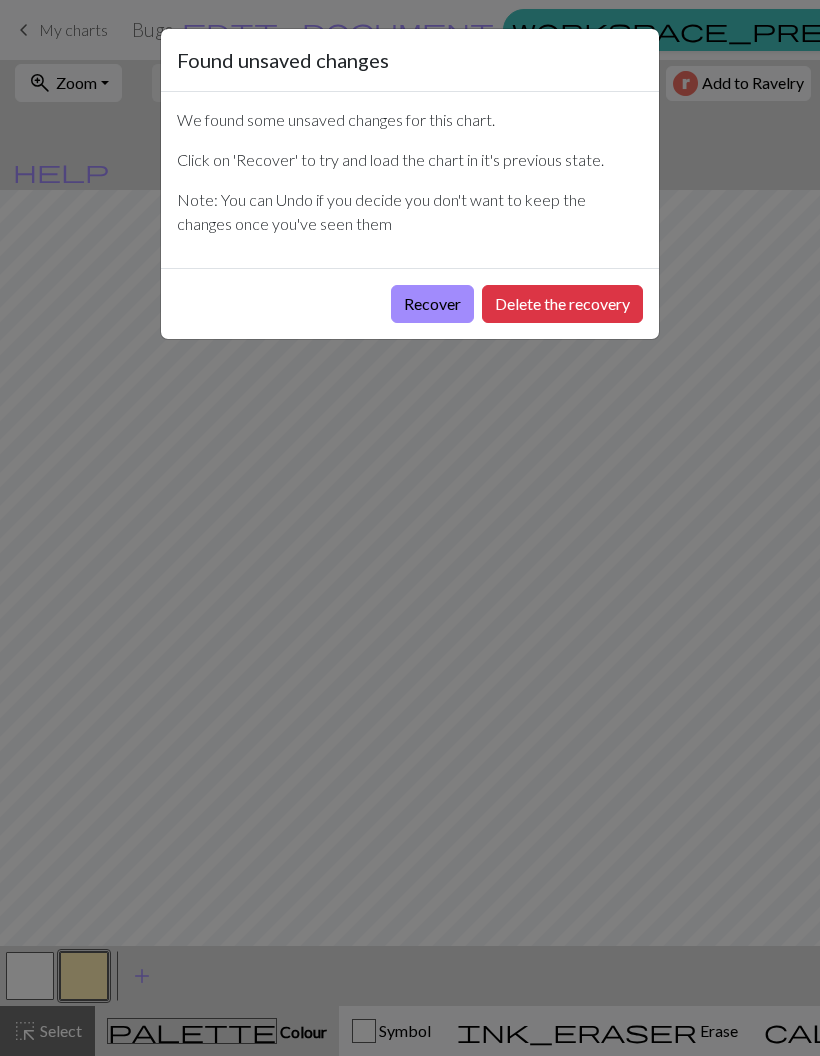 scroll, scrollTop: 0, scrollLeft: 0, axis: both 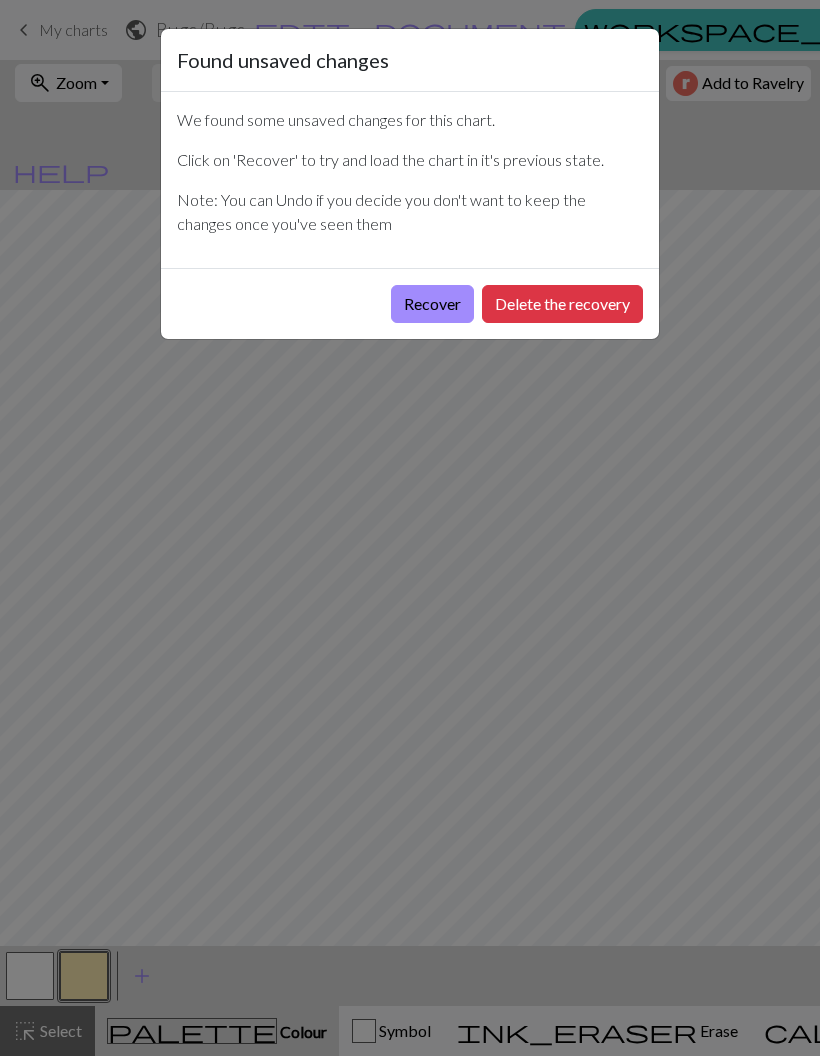 click on "Delete the recovery" at bounding box center [562, 304] 